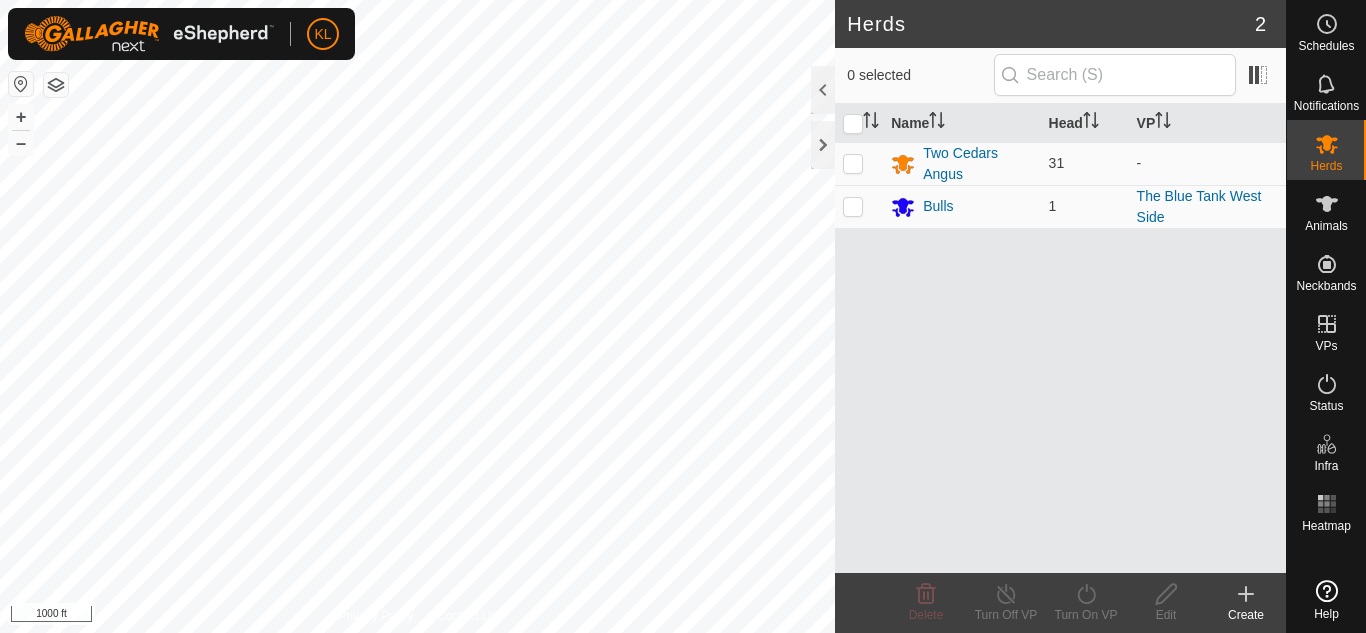 scroll, scrollTop: 0, scrollLeft: 0, axis: both 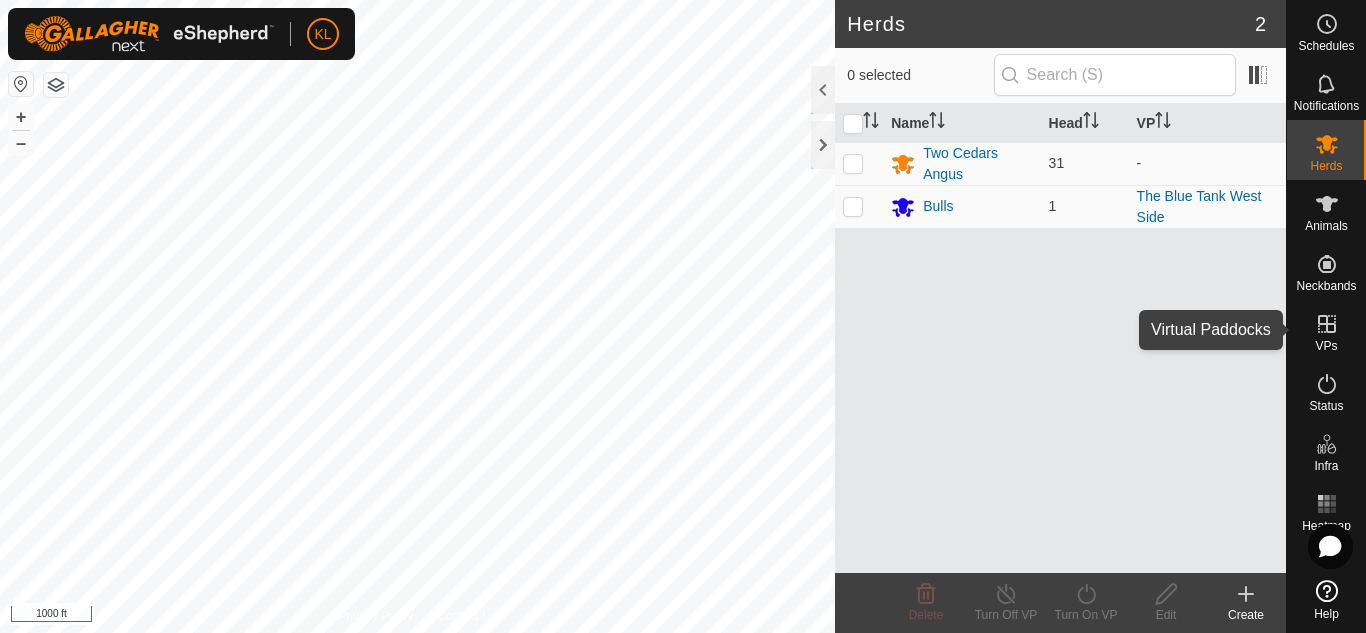click at bounding box center [1327, 324] 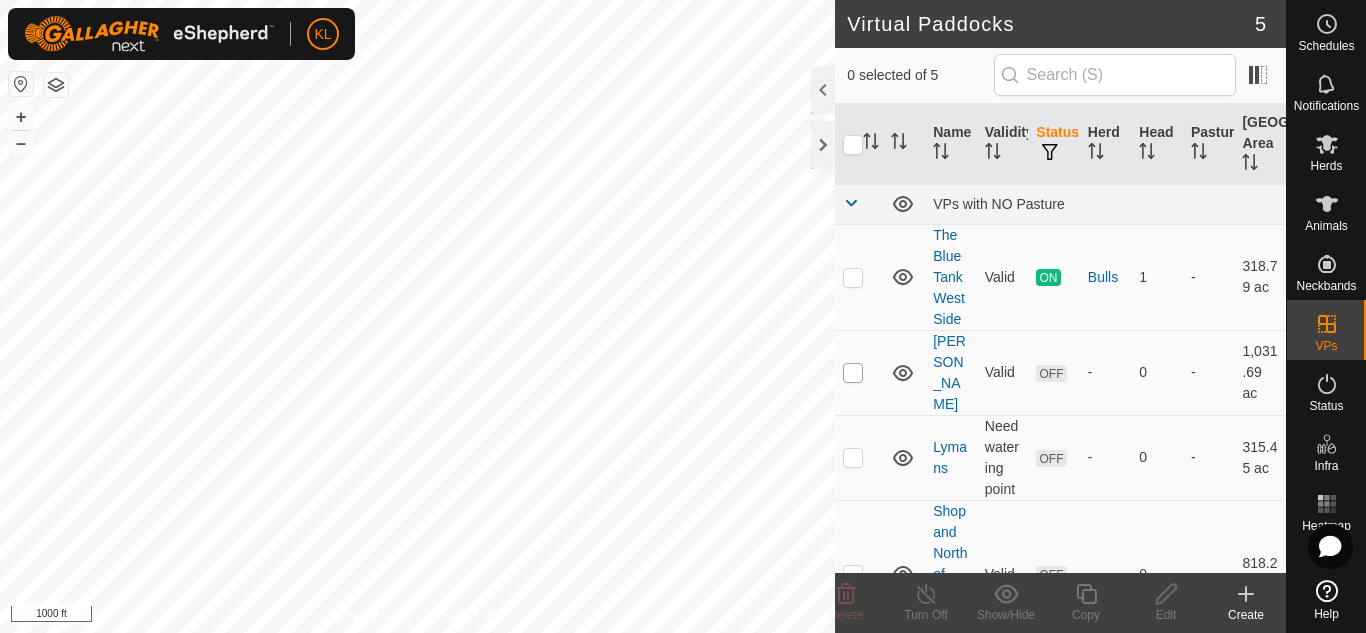 click at bounding box center [853, 373] 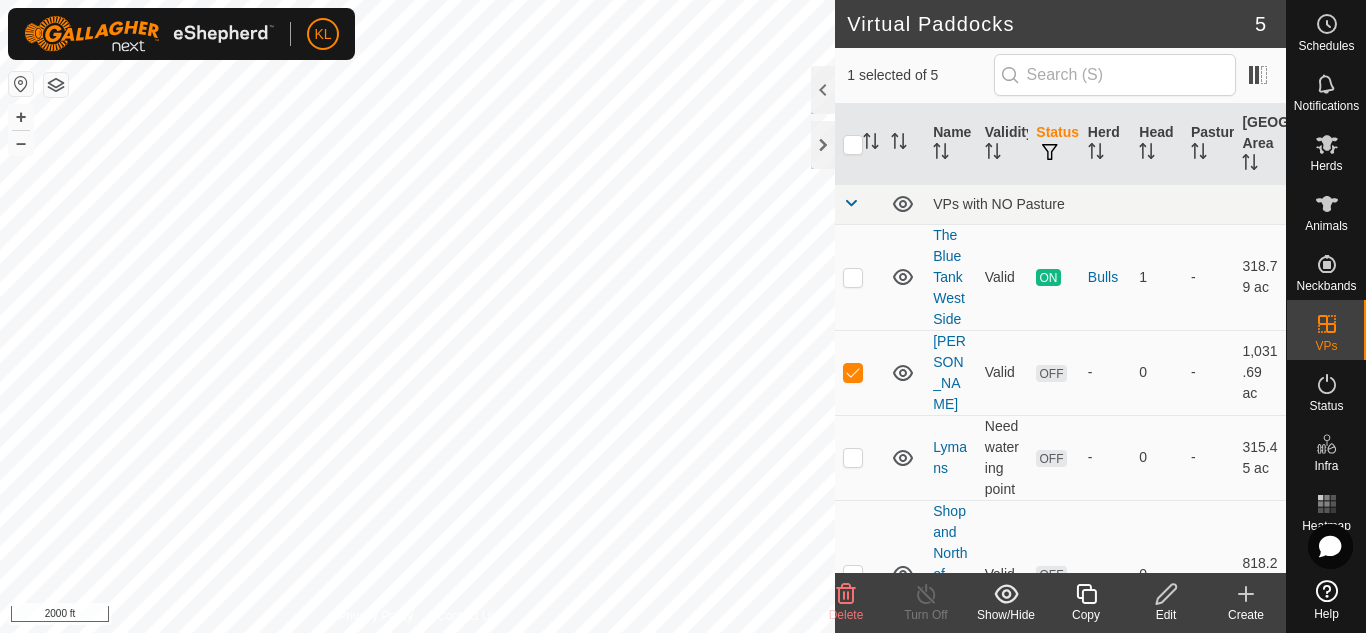 click on "KL Schedules Notifications Herds Animals Neckbands VPs Status Infra Heatmap Help Virtual Paddocks 5 1 selected of 5     Name   Validity   Status   Herd   Head   Pasture   Grazing Area   VPs with NO Pasture  The Blue Tank West Side  Valid  ON  Bulls   1   -   318.79 [PERSON_NAME]  OFF  -   0   -   1,031.69 ac  Lymans  Need watering point  OFF  -   0   -   315.45 ac  Shop and North of New Fence  Valid  OFF  -   0   -   818.22 ac  The Shop  Valid  OFF  -   0   -   207 ac  Delete  Turn Off   Show/Hide   Copy   Edit   Create  Privacy Policy Contact Us + – ⇧ i 2000 ft" at bounding box center (683, 316) 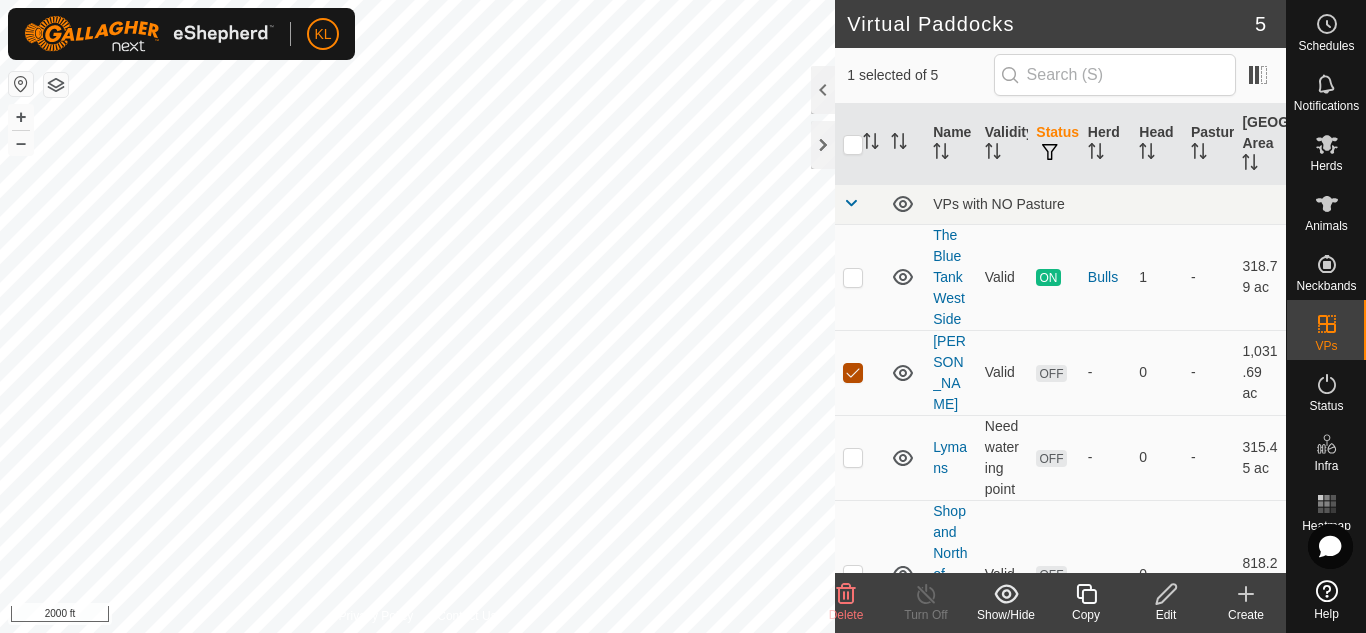click at bounding box center [853, 373] 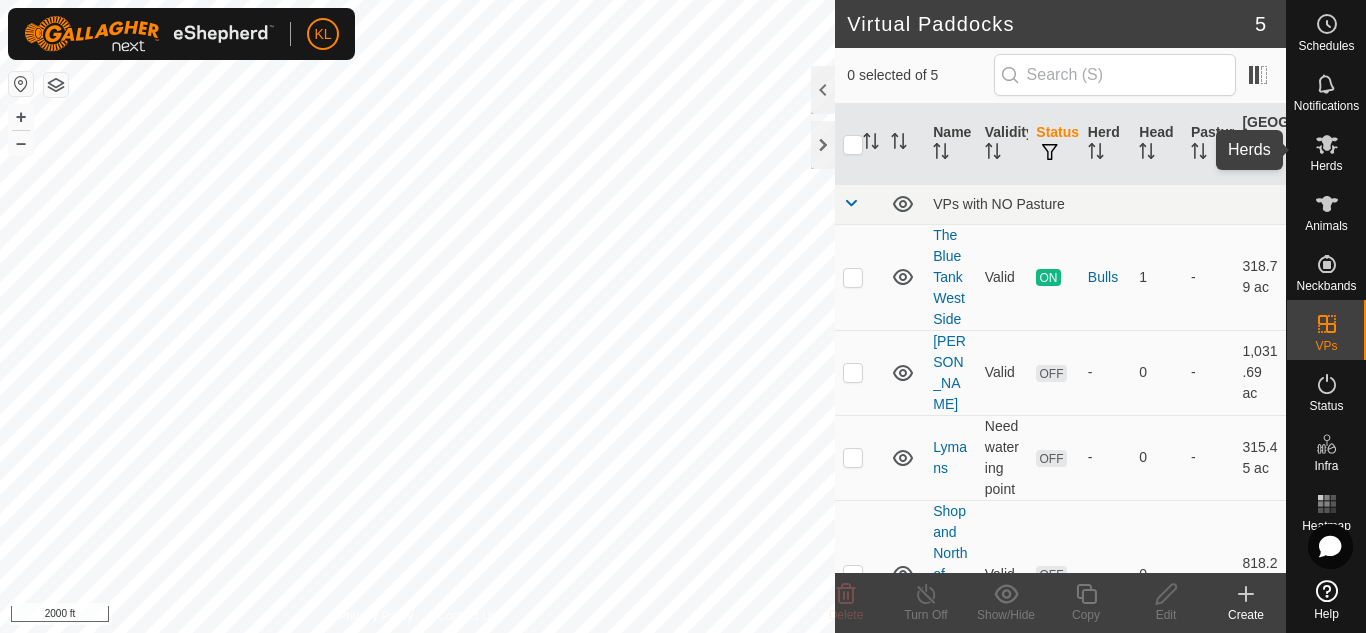 click 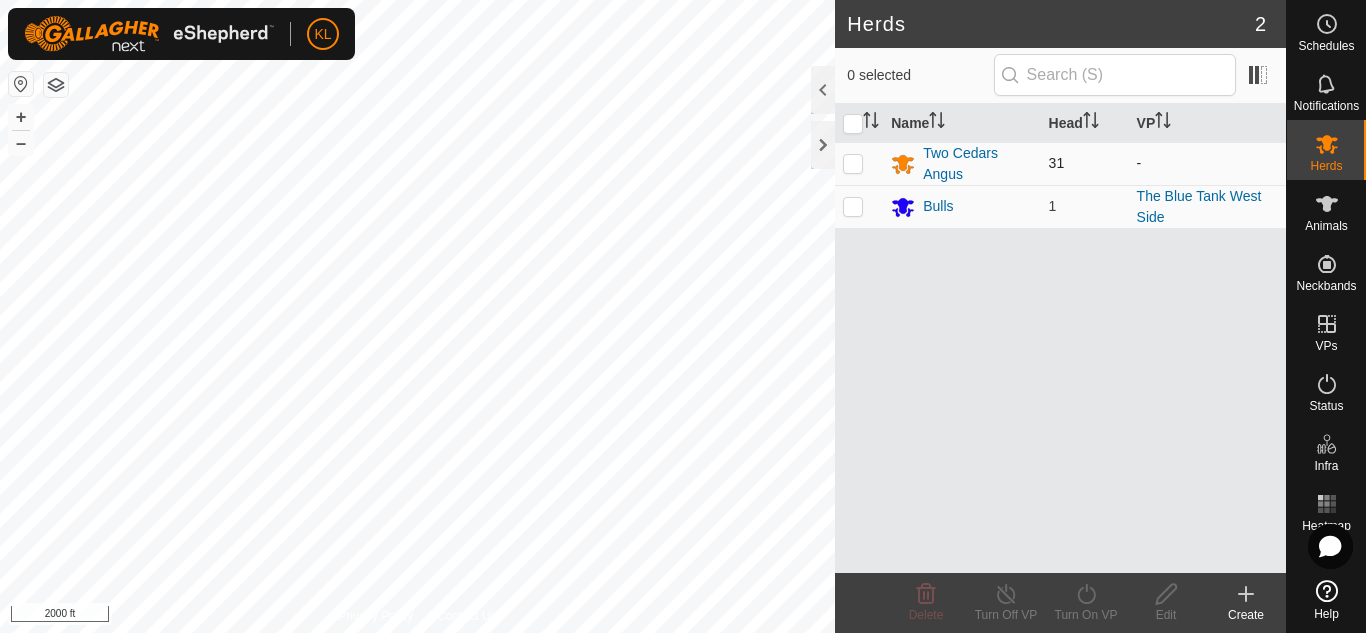 click at bounding box center [853, 163] 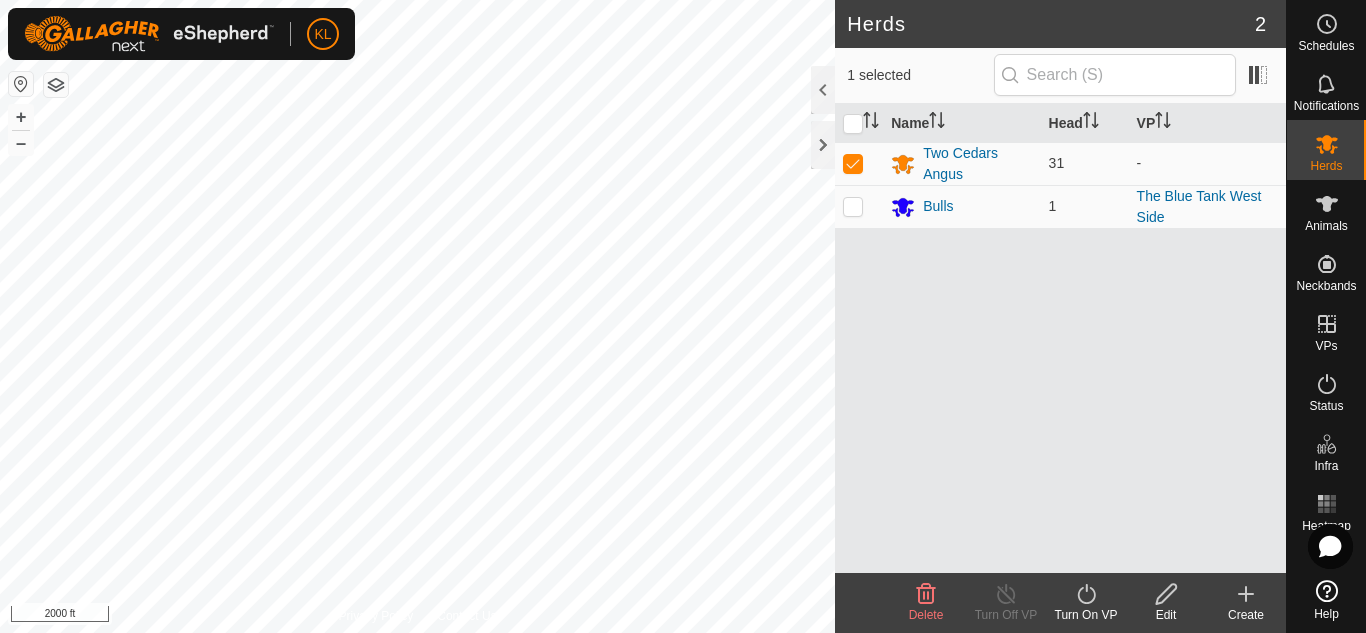 click 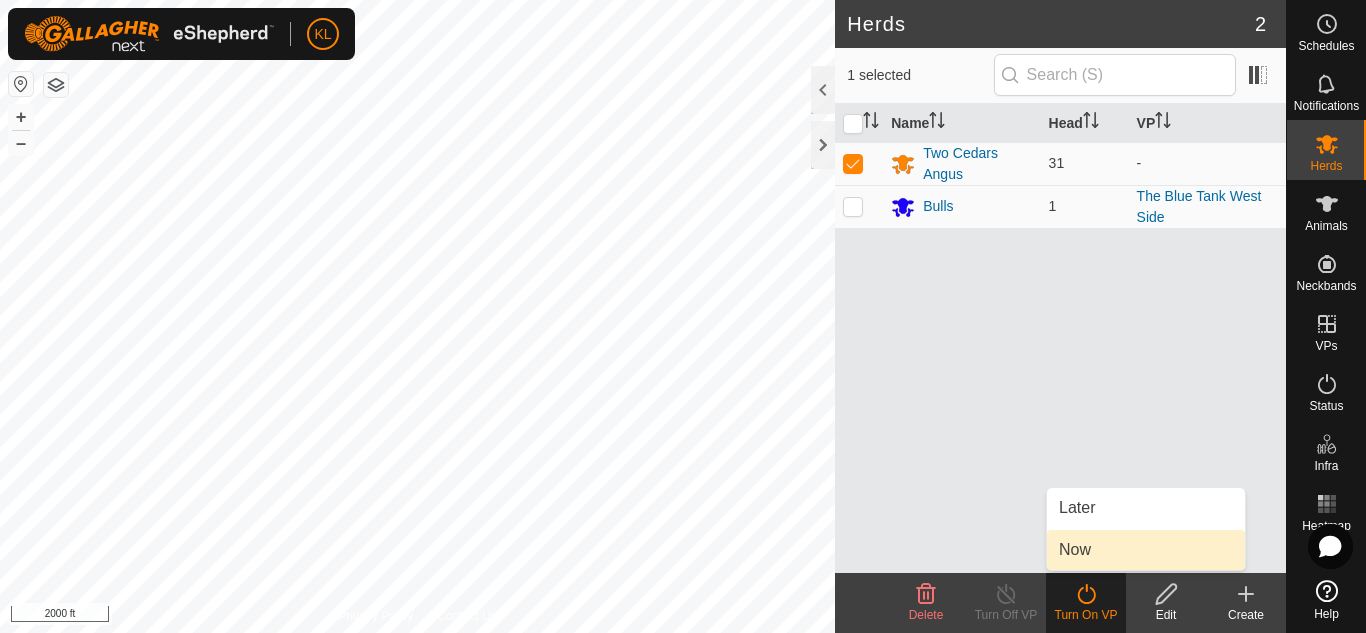 click on "Now" at bounding box center (1146, 550) 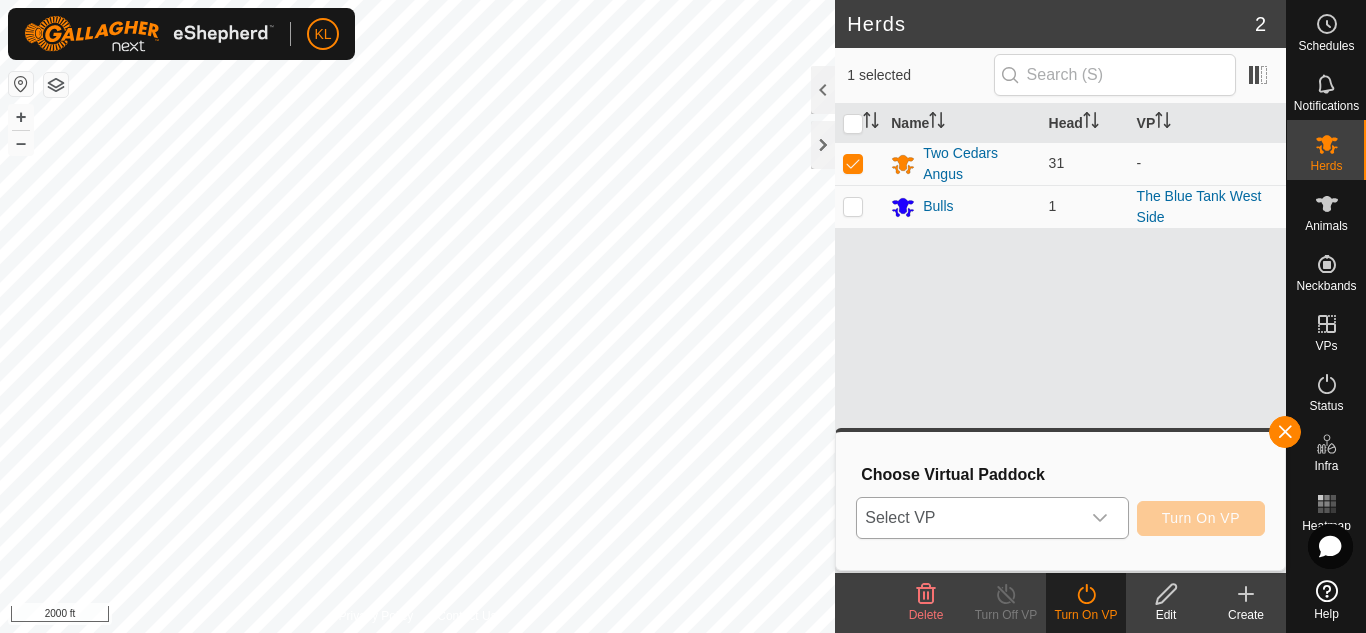click 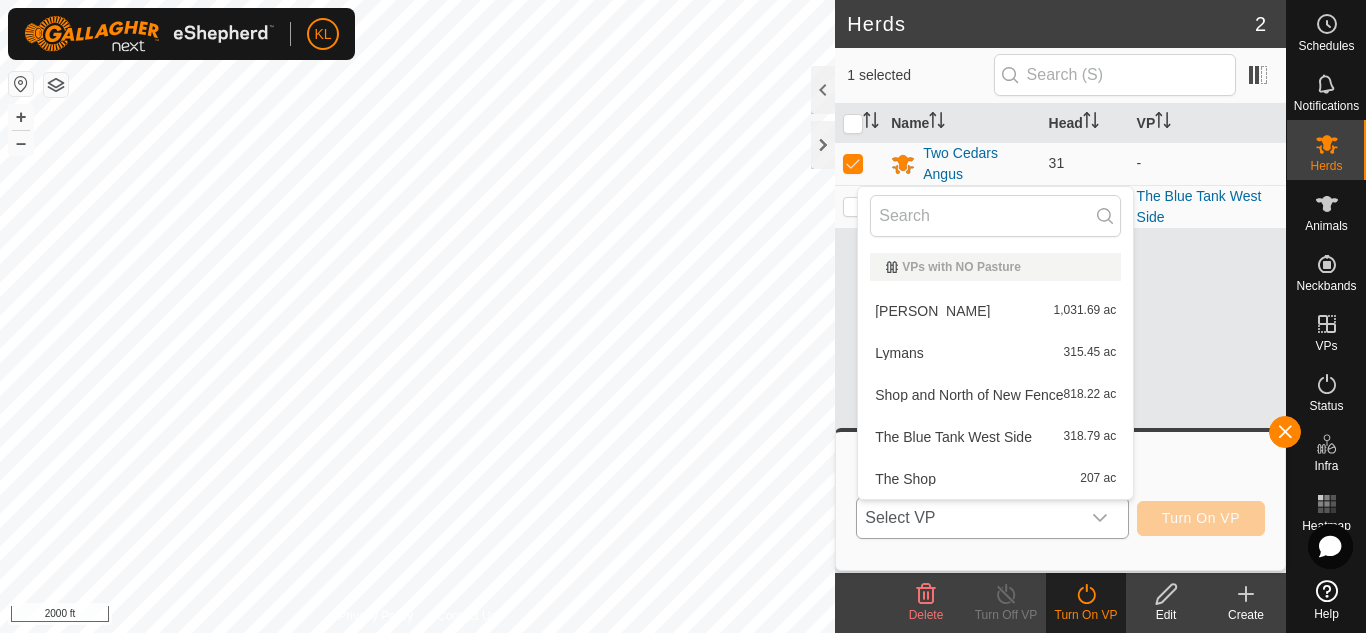 click on "[PERSON_NAME]  1,031.69 ac" at bounding box center (995, 311) 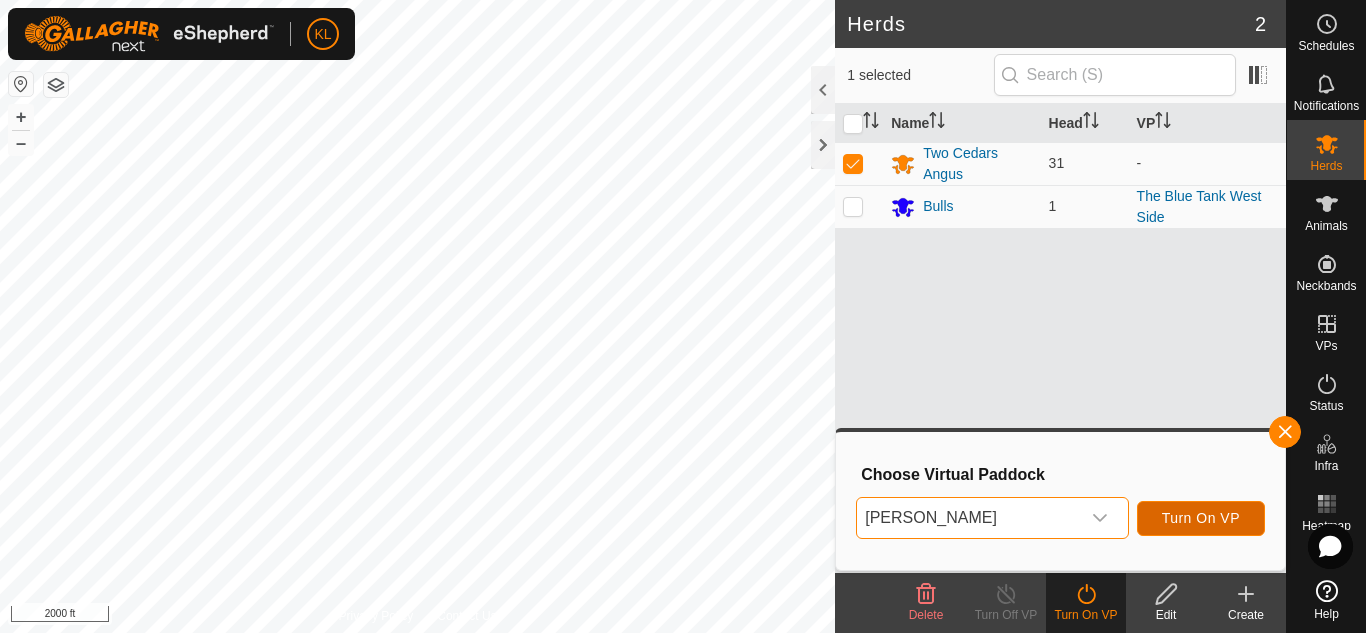 click on "Turn On VP" at bounding box center (1201, 518) 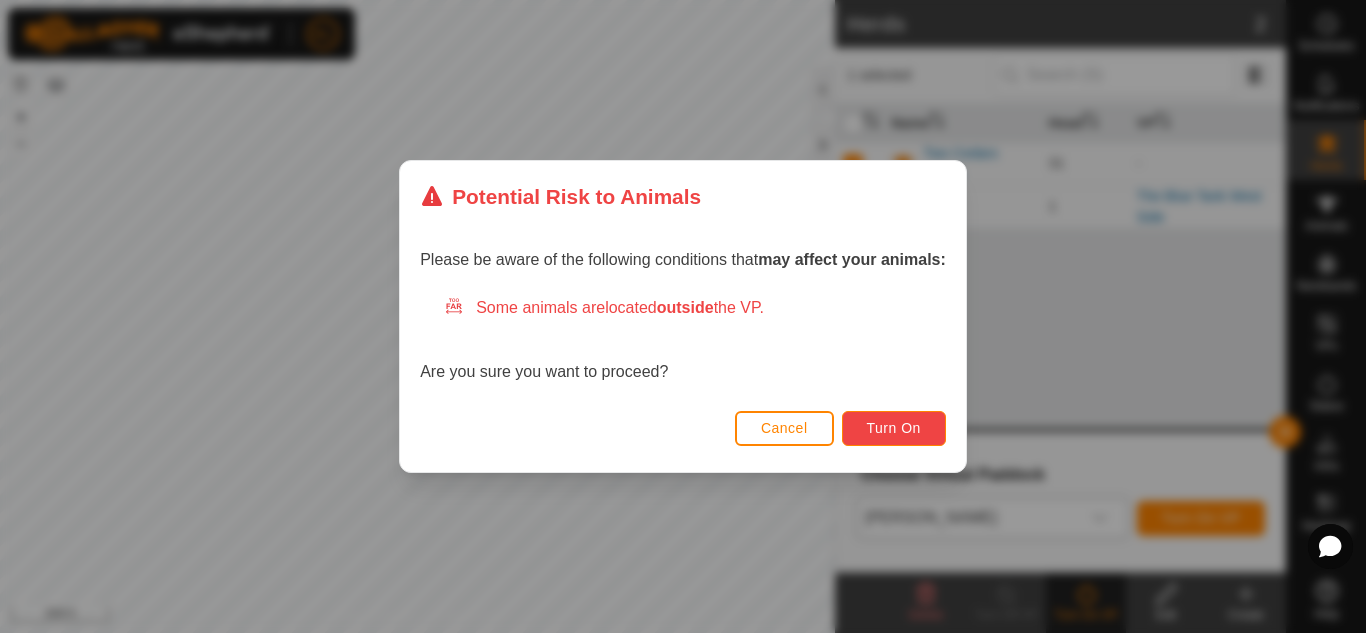 click on "Turn On" at bounding box center (894, 428) 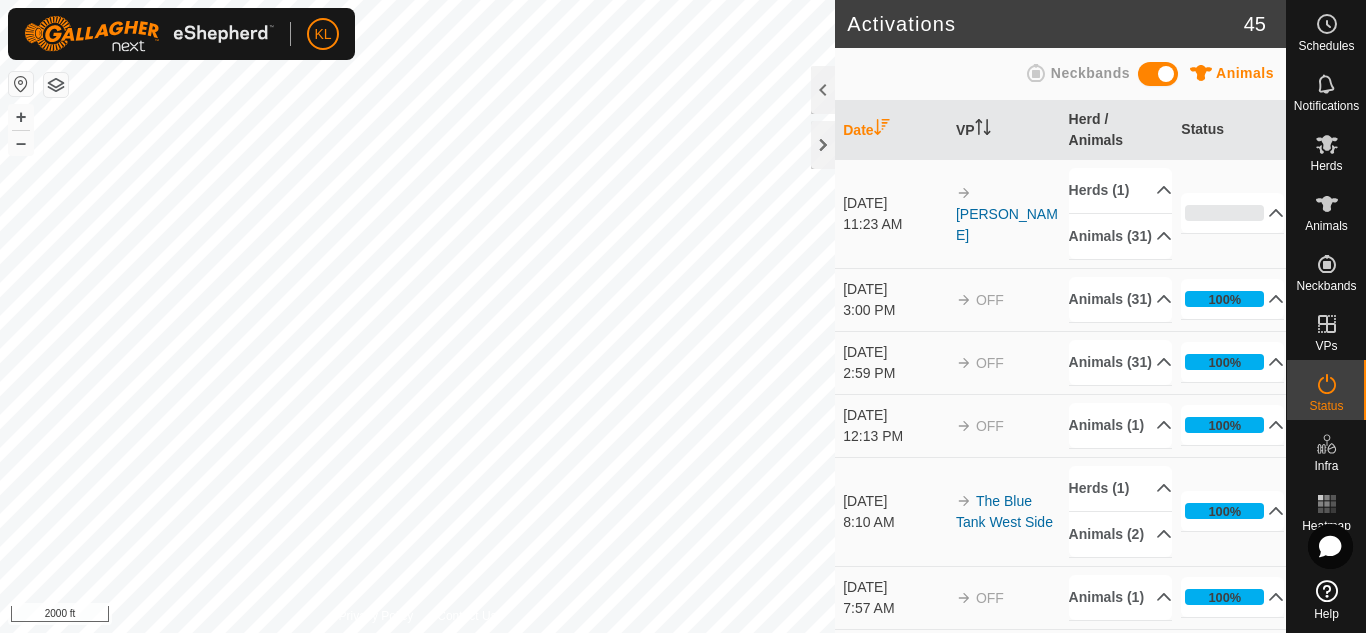 click on "KL Schedules Notifications Herds Animals Neckbands VPs Status Infra Heatmap Help Activations 45 Animals Neckbands   Date   VP   Herd / Animals   Status  [DATE] 11:23 AM [PERSON_NAME] (1)  Two Cedars Angus  Animals [PHONE_NUMBER]81   301   409   307   1069   419   407   1090   1115   1143   294   1121   2098   006   1206   1124   406   423   408   1243   422   906   420   1119   413   291   1240  0% In Progress Pending  31  Sent   0  Completed Confirmed   0  Overridden  0  Cancelled   0  [DATE] 3:00 PM OFF Animals [PHONE_NUMBER]81   301   409   307   1069   419   407   1090   1115   1143   294   1121   2098   006   1206   1124   406   423   408   1243   422   906   420   1119   413   291   1240  100% In Progress Pending  0  Sent   0  Completed Confirmed   31  Overridden  0  Cancelled   0  [DATE] 2:59 PM OFF Animals [PHONE_NUMBER]81   301   409   307   1069   419   407   1090   1115   1143   294   1121   2098   006  100%" at bounding box center [683, 316] 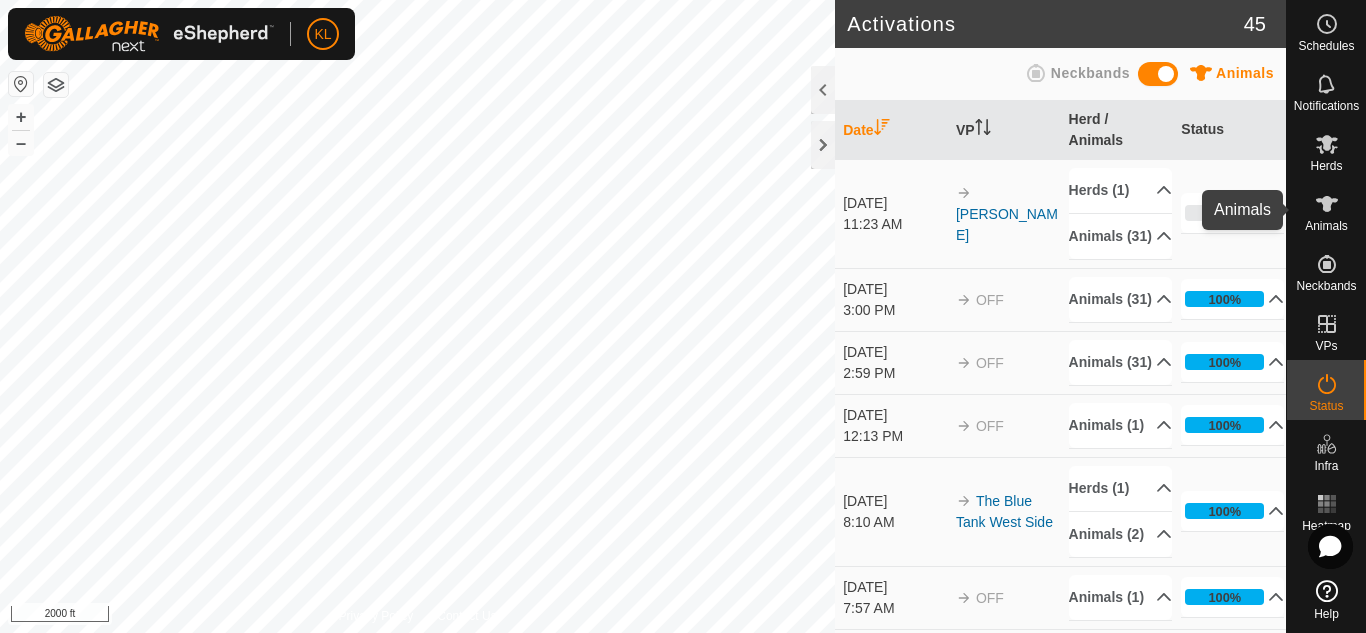 click 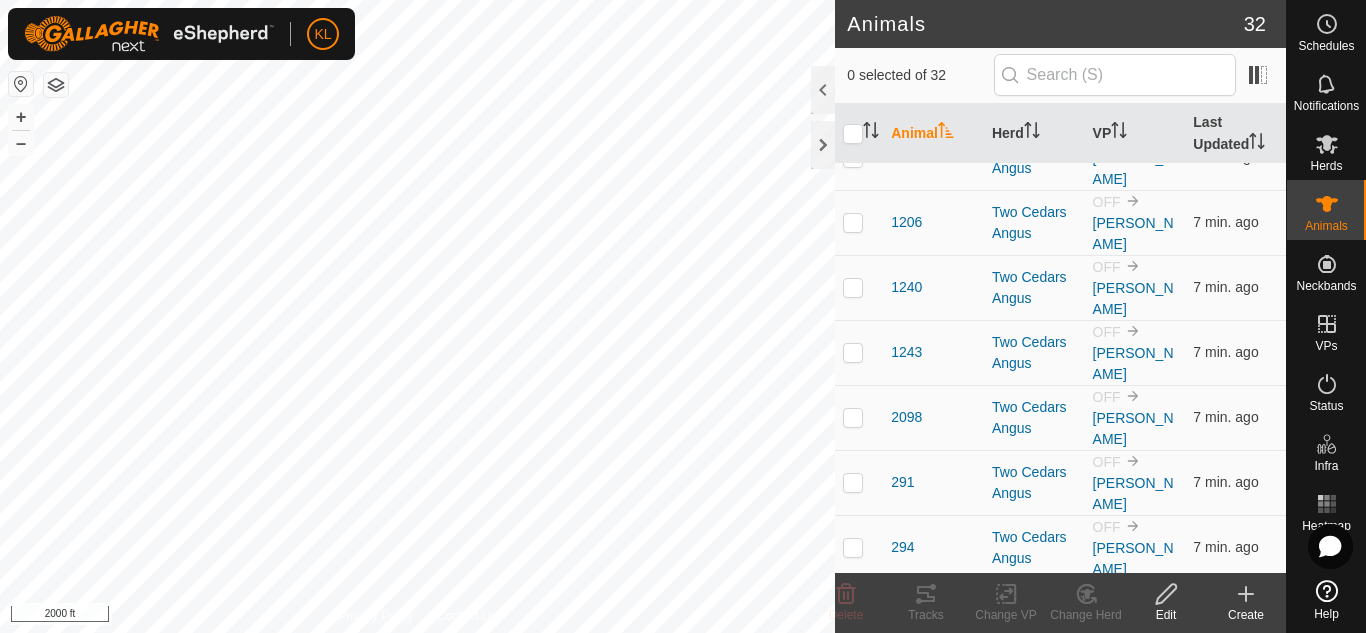 scroll, scrollTop: 563, scrollLeft: 0, axis: vertical 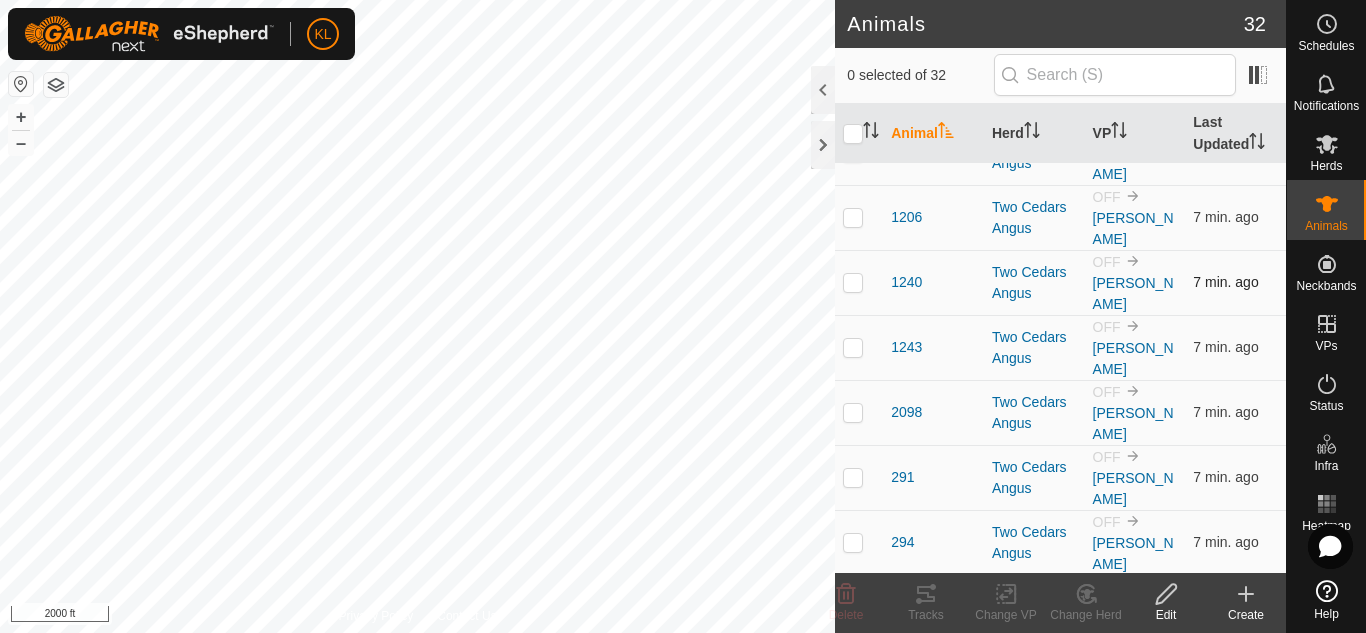 click at bounding box center (853, 282) 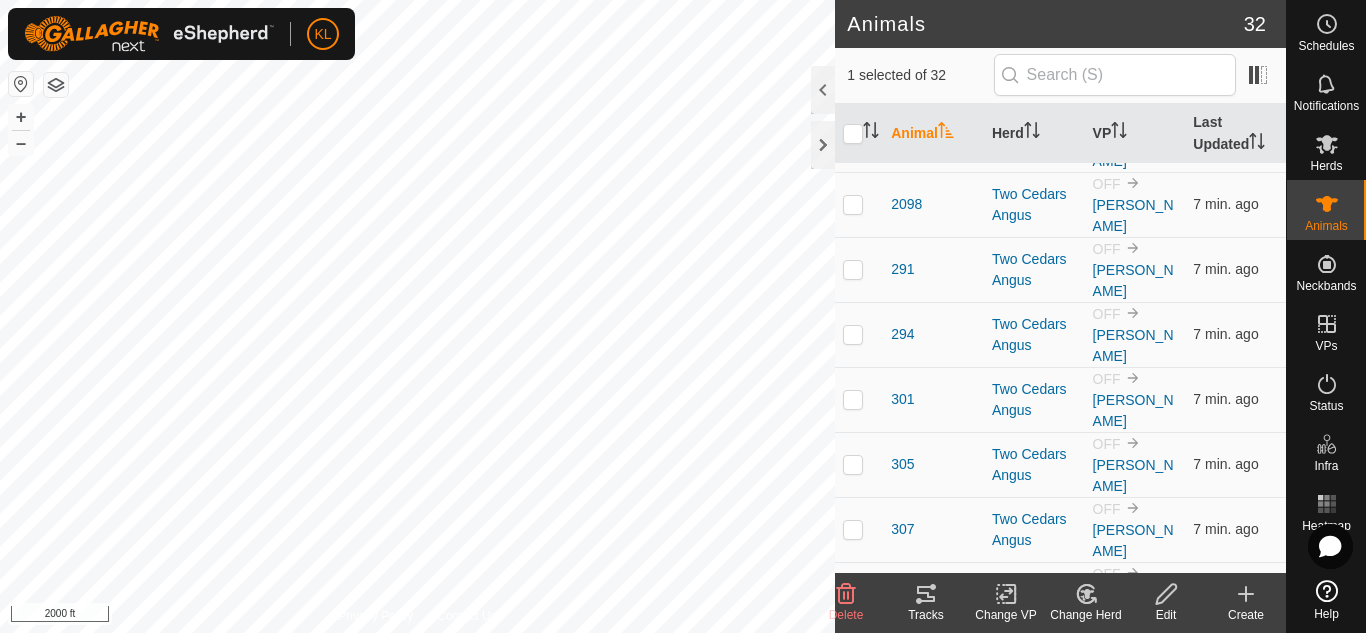 scroll, scrollTop: 781, scrollLeft: 0, axis: vertical 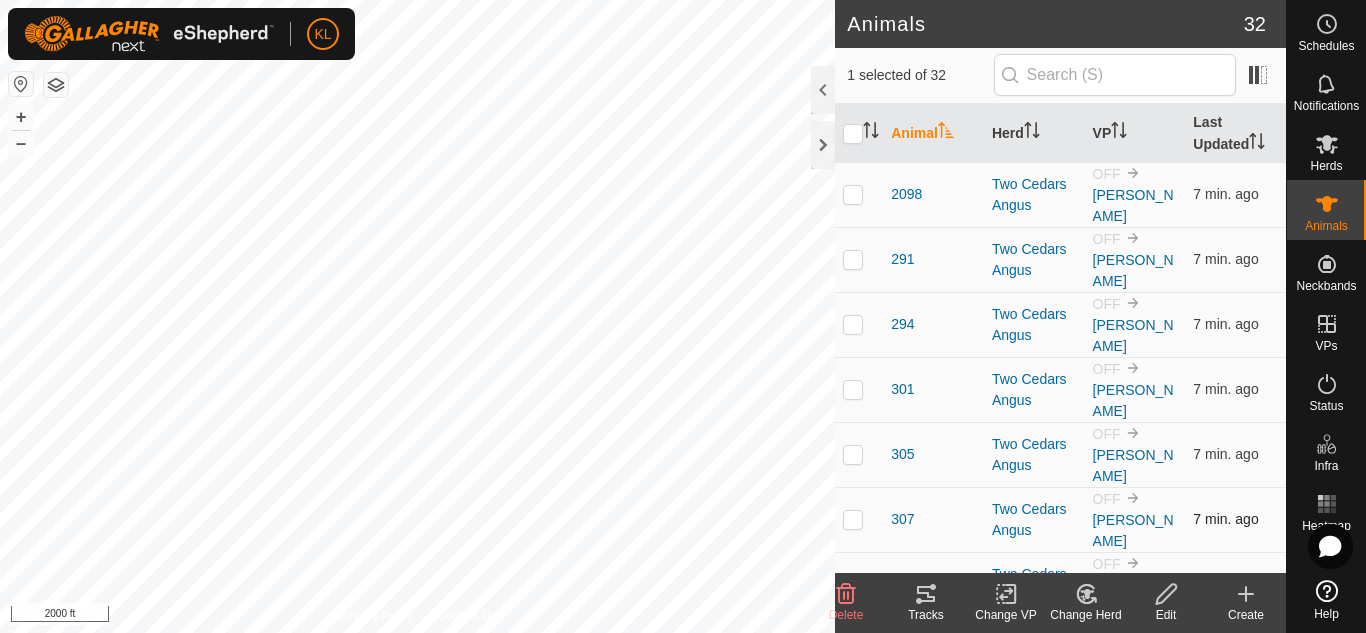 click at bounding box center [853, 519] 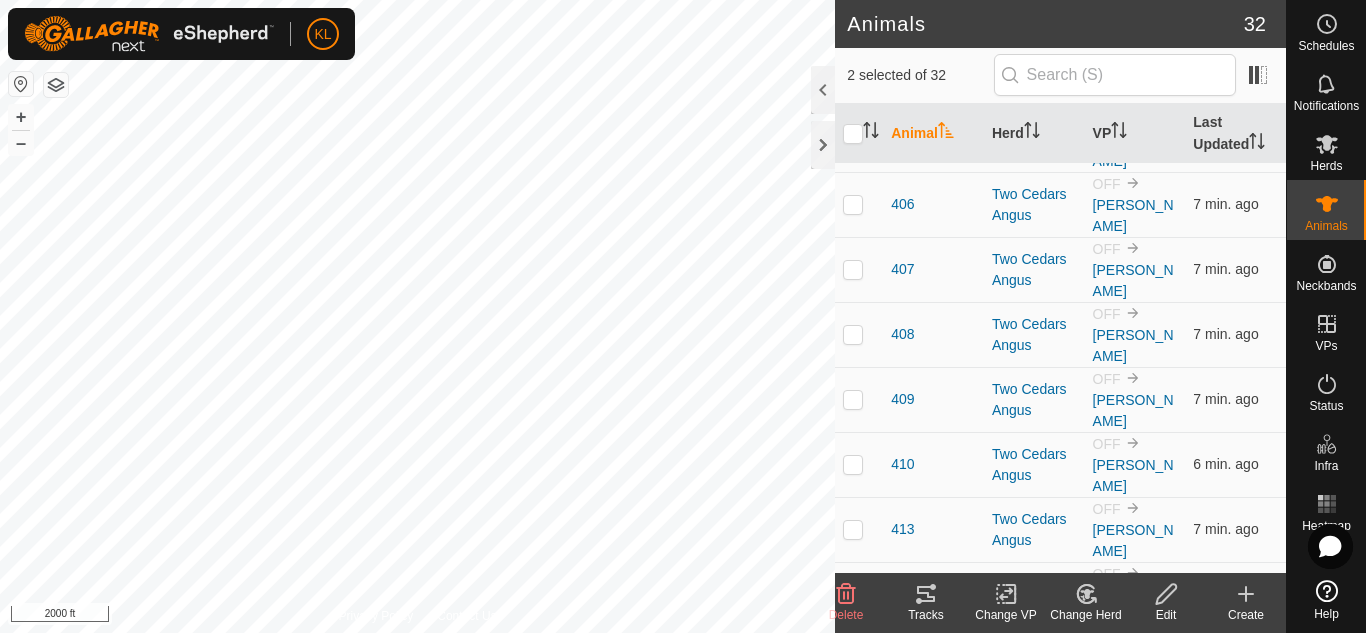 scroll, scrollTop: 1166, scrollLeft: 0, axis: vertical 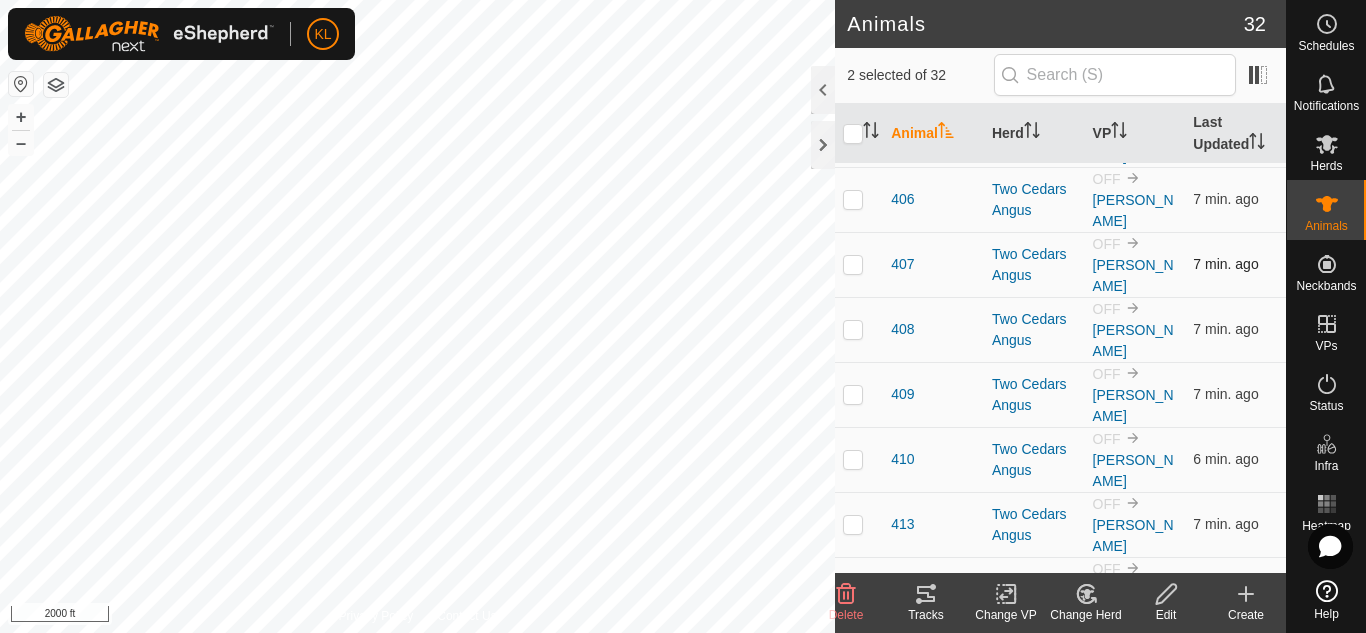click at bounding box center (853, 264) 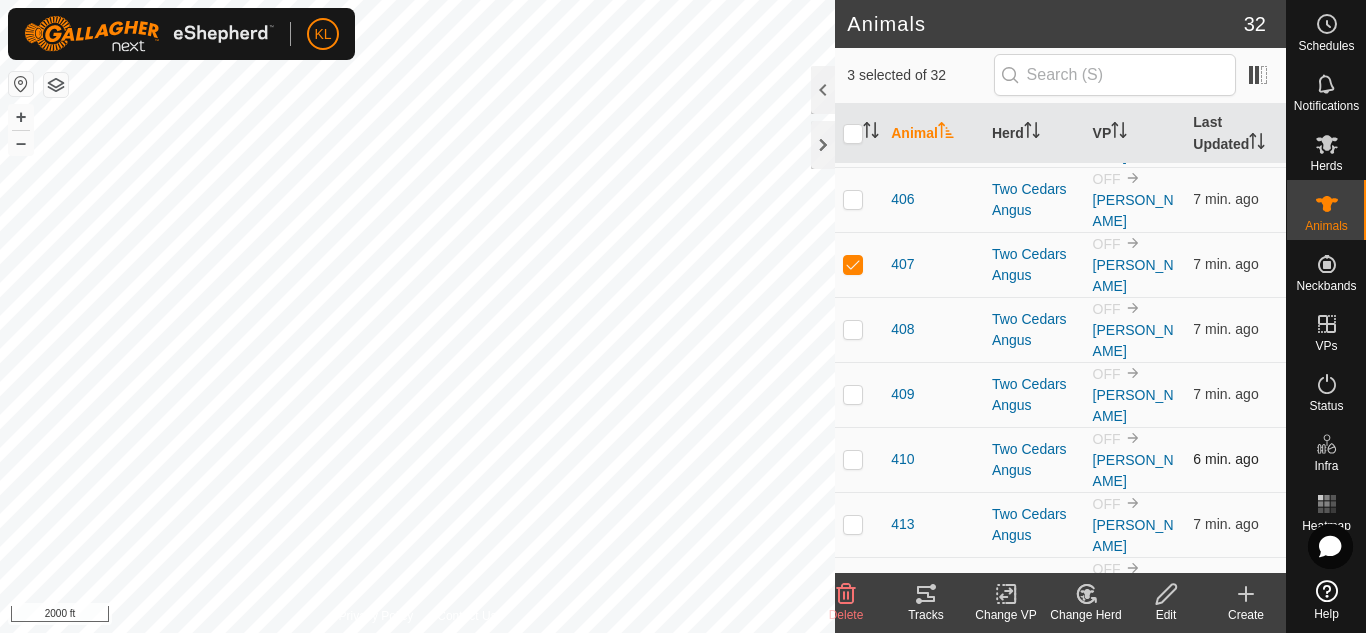 click at bounding box center [853, 459] 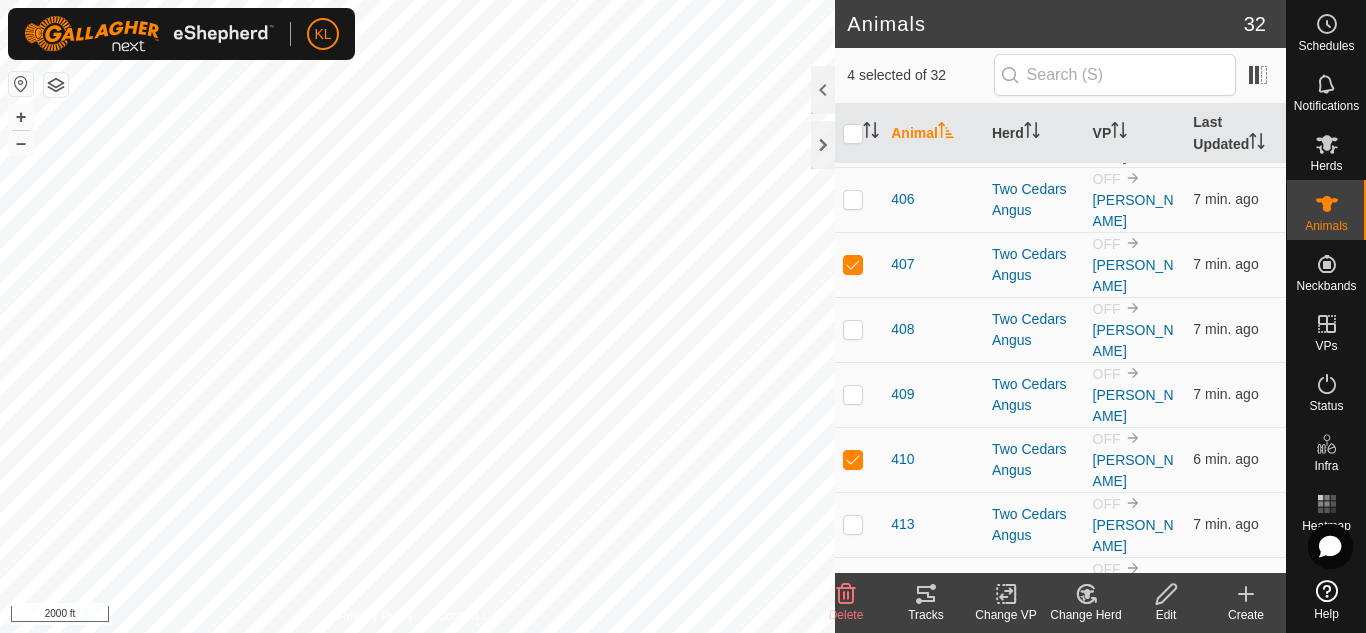 click 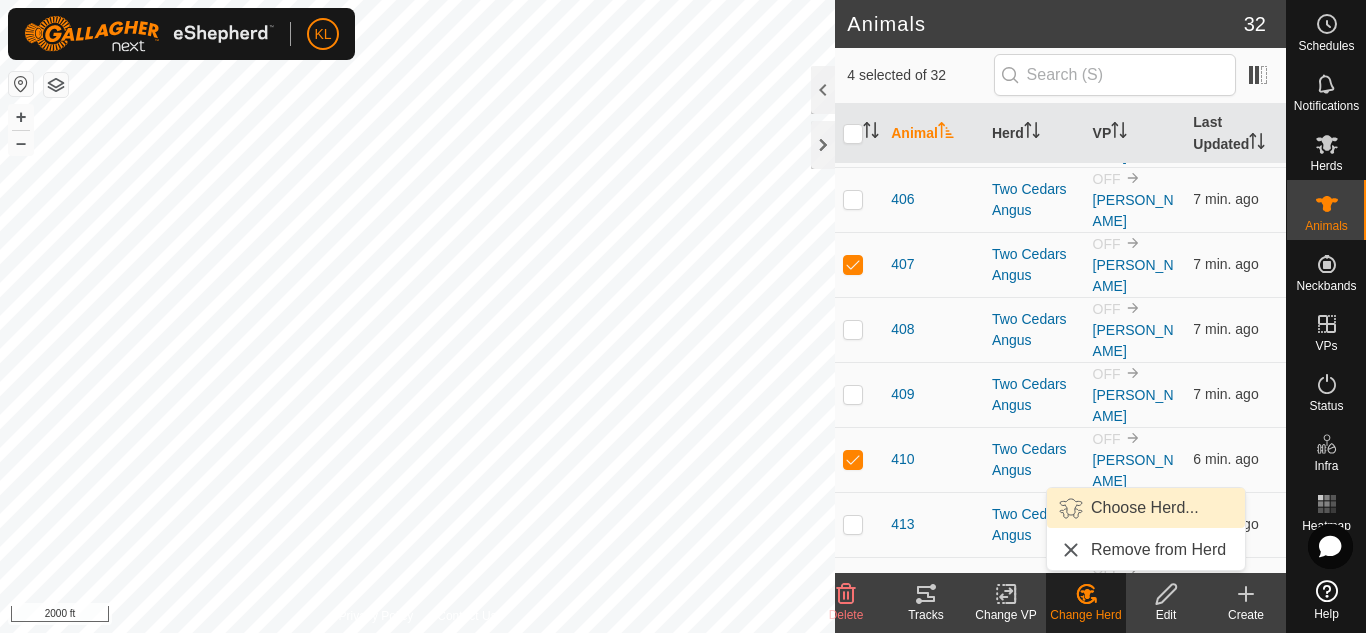 click on "Choose Herd..." at bounding box center [1146, 508] 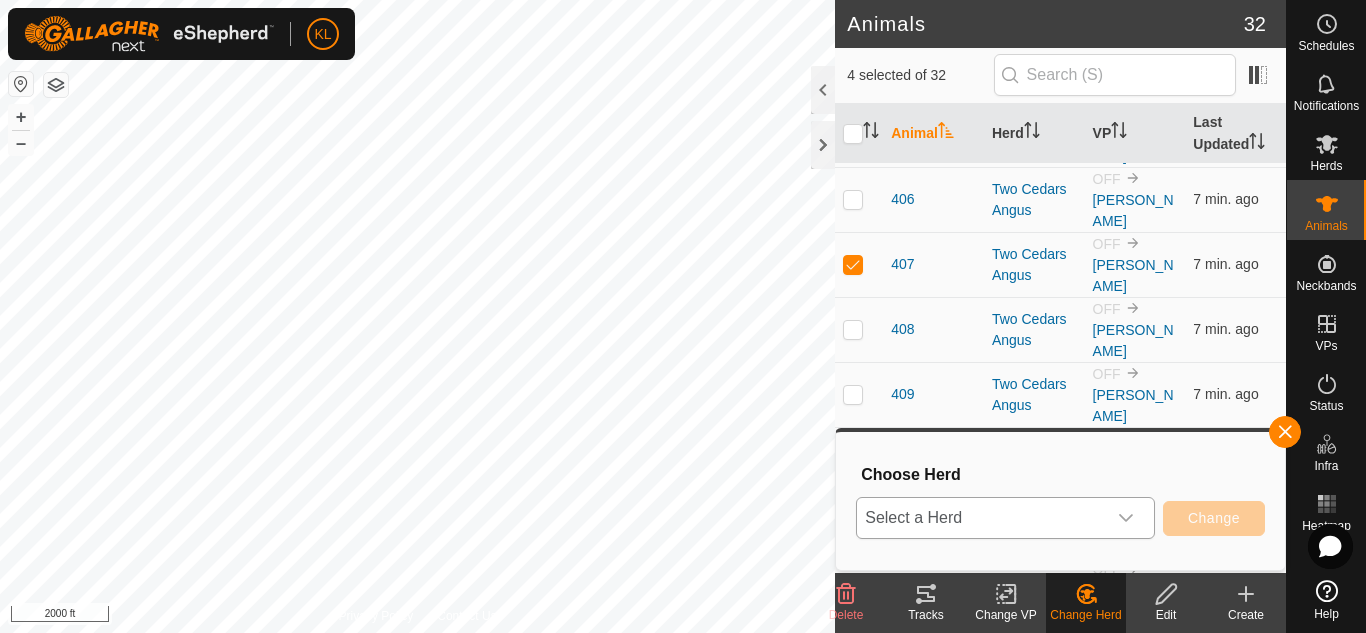 click 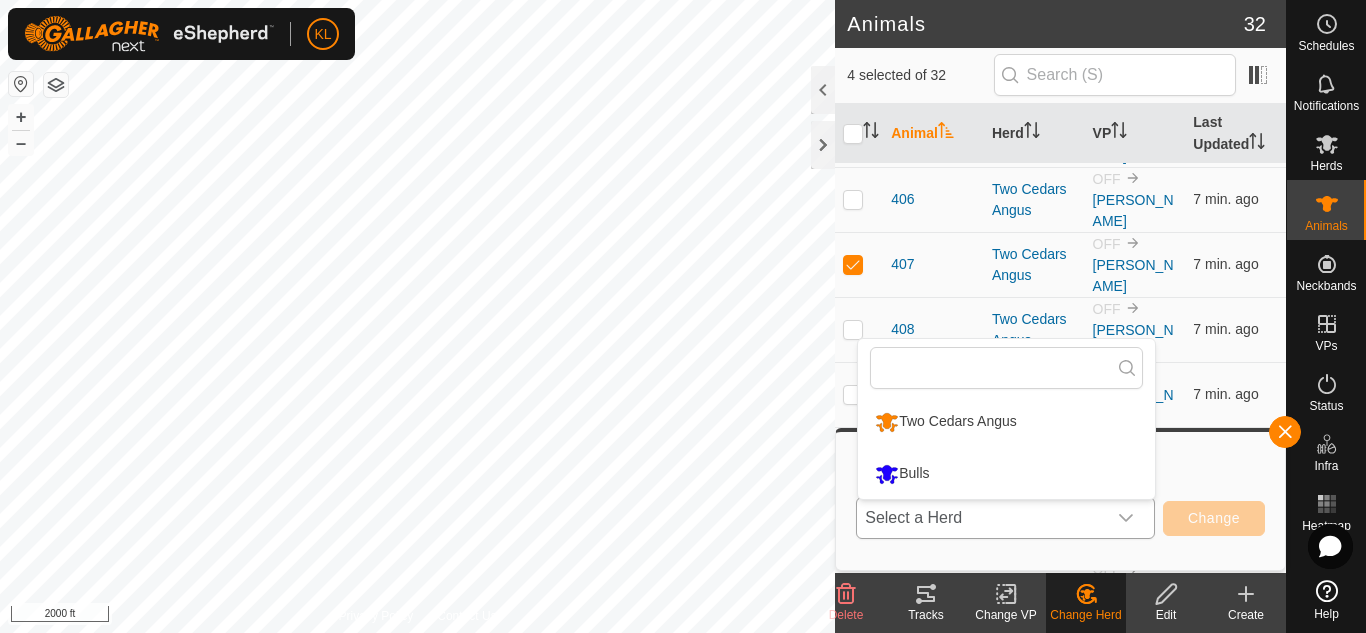 click on "Bulls" at bounding box center [1006, 474] 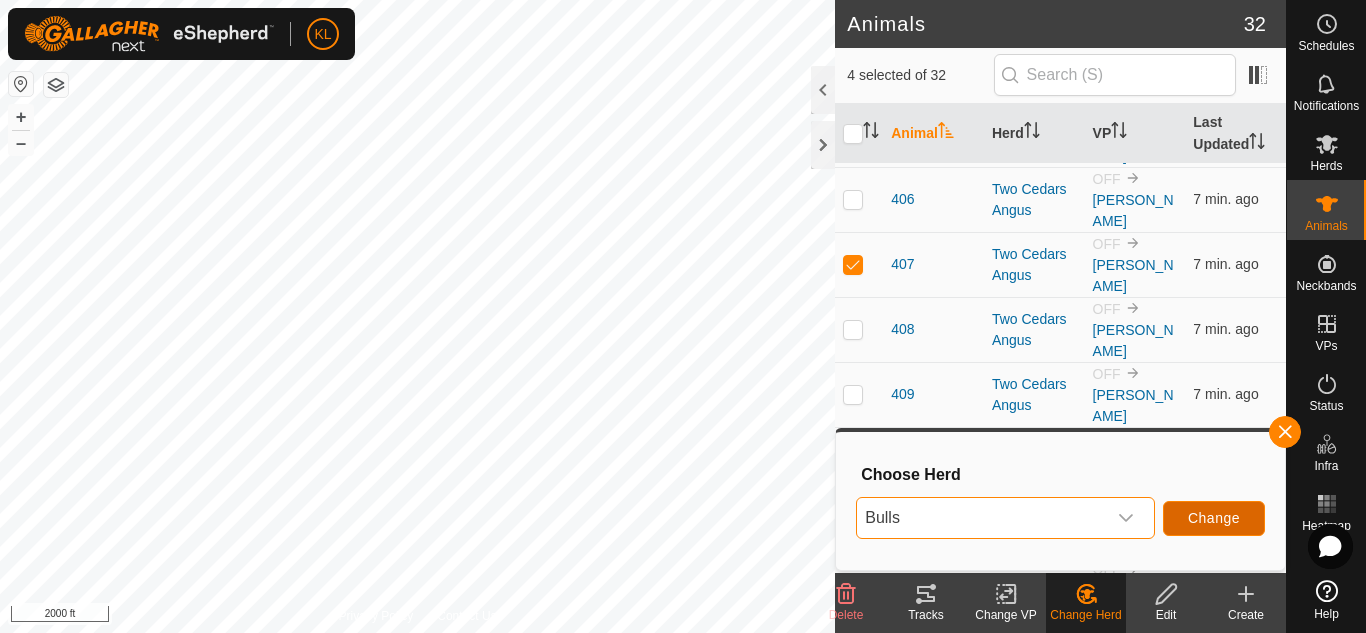 click on "Change" at bounding box center (1214, 518) 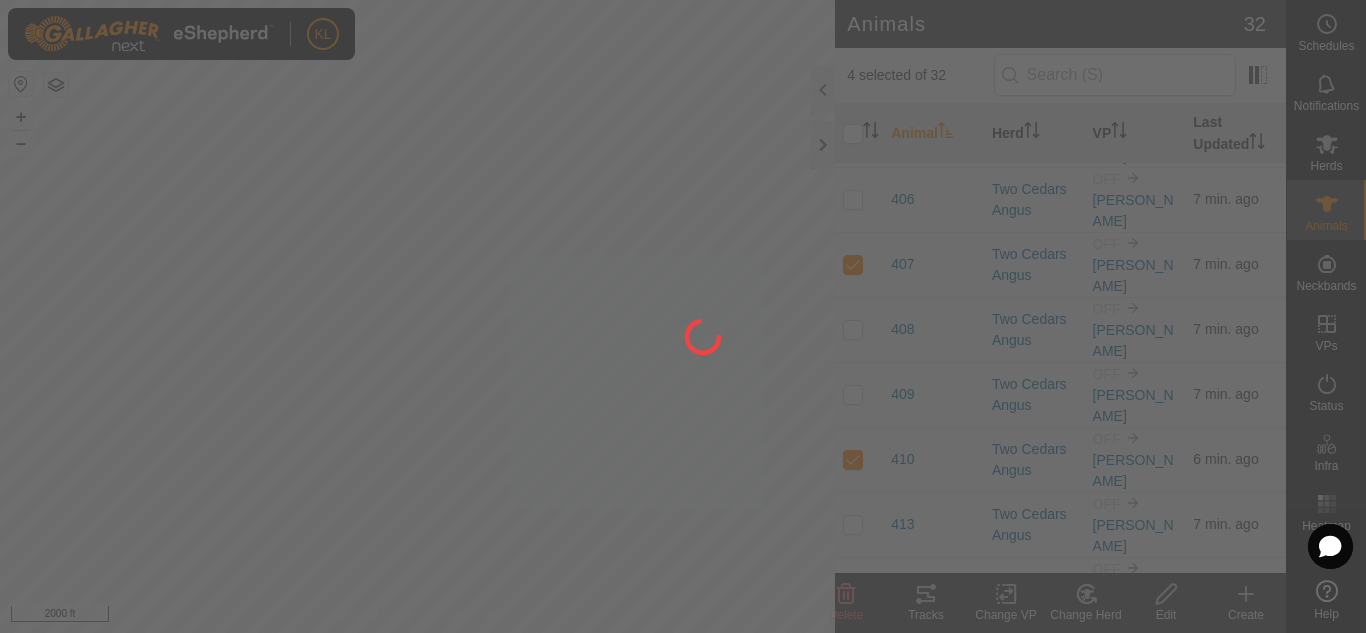 checkbox on "false" 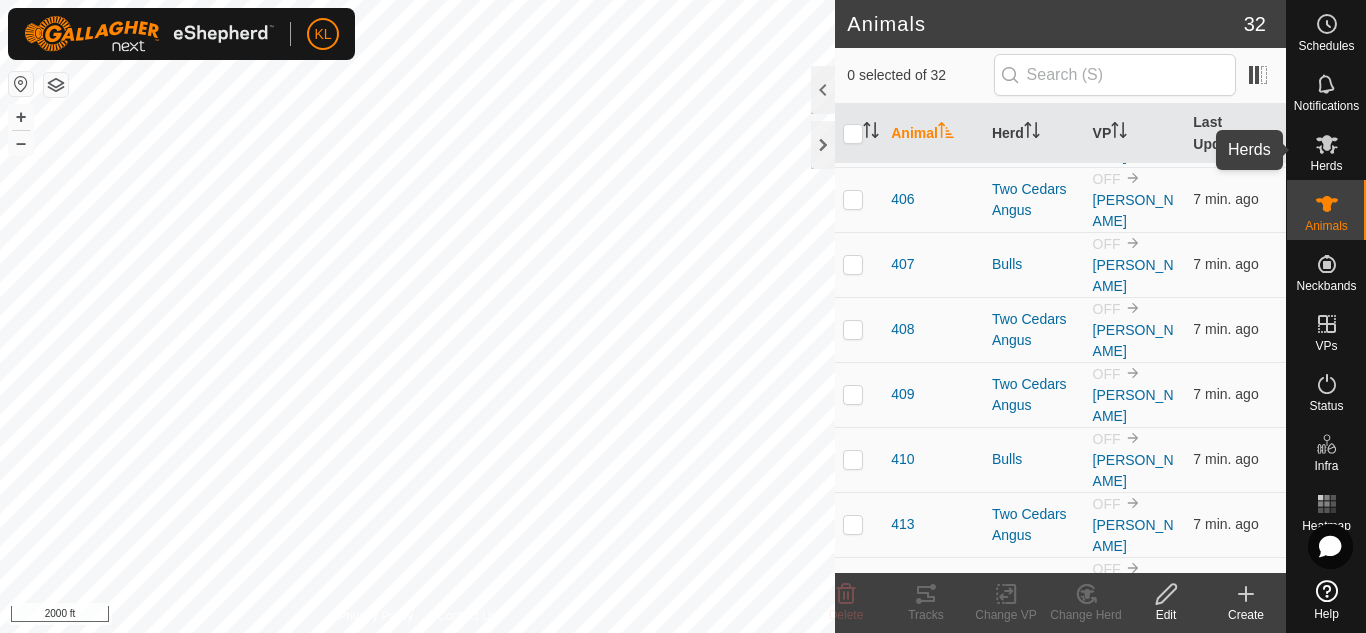 click at bounding box center (1327, 144) 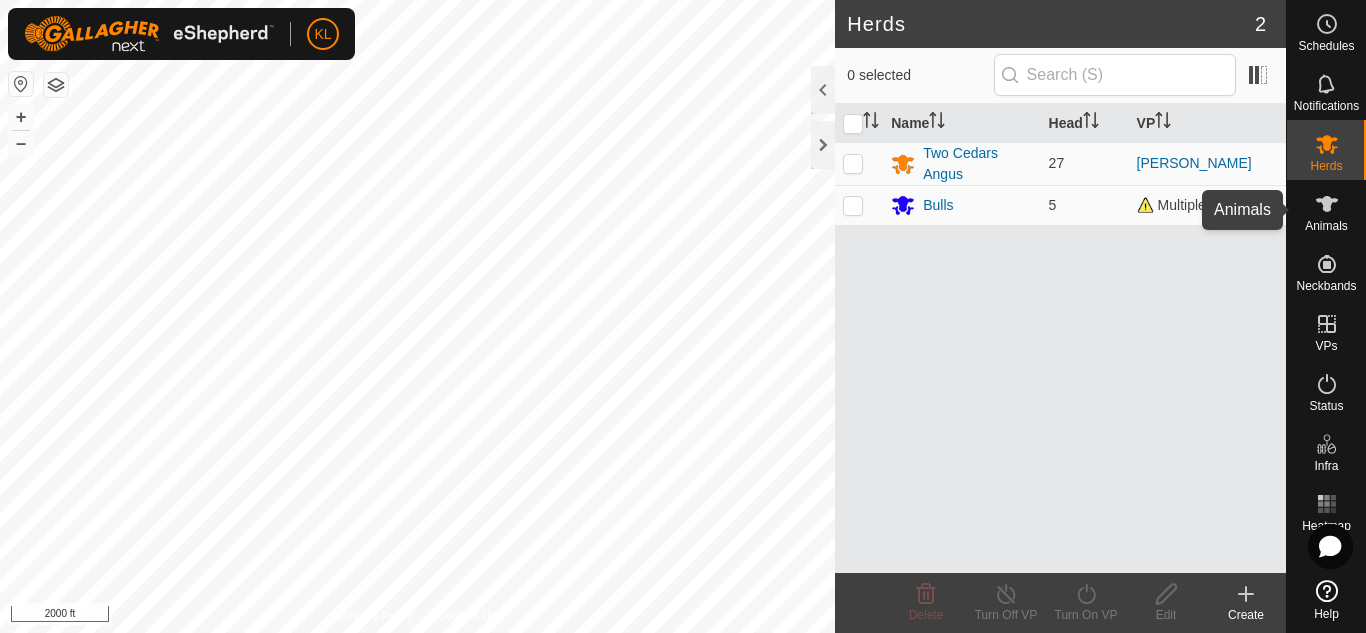 click 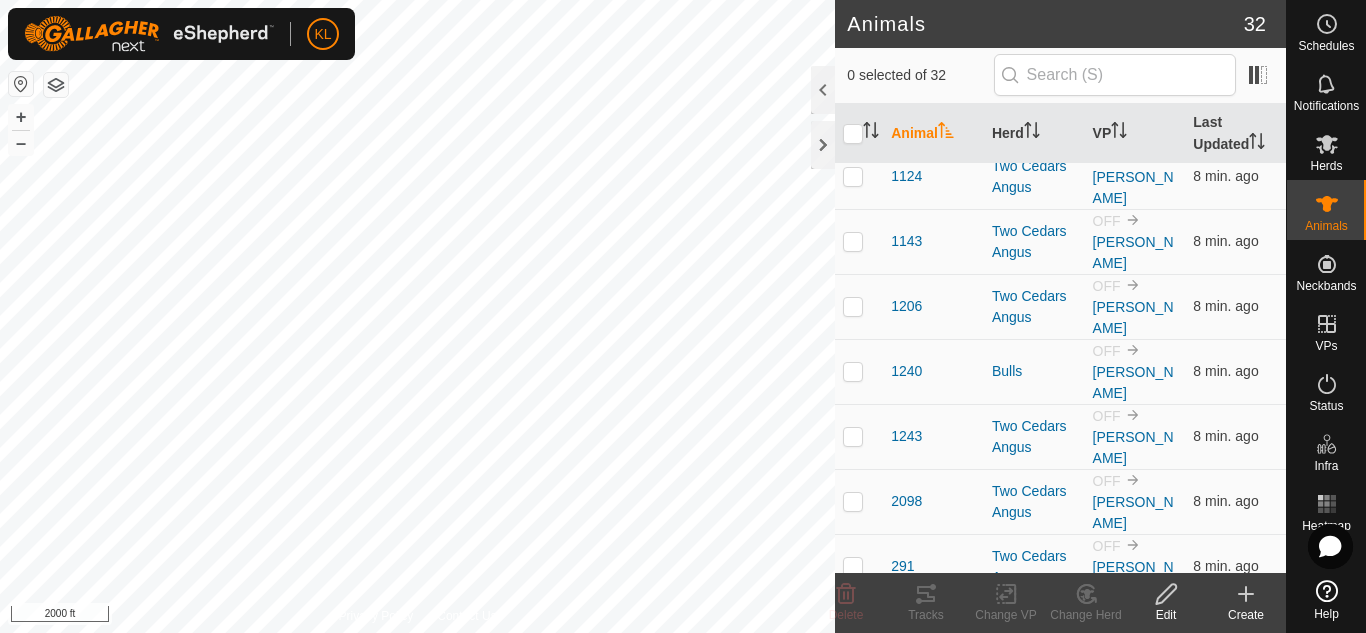 scroll, scrollTop: 484, scrollLeft: 0, axis: vertical 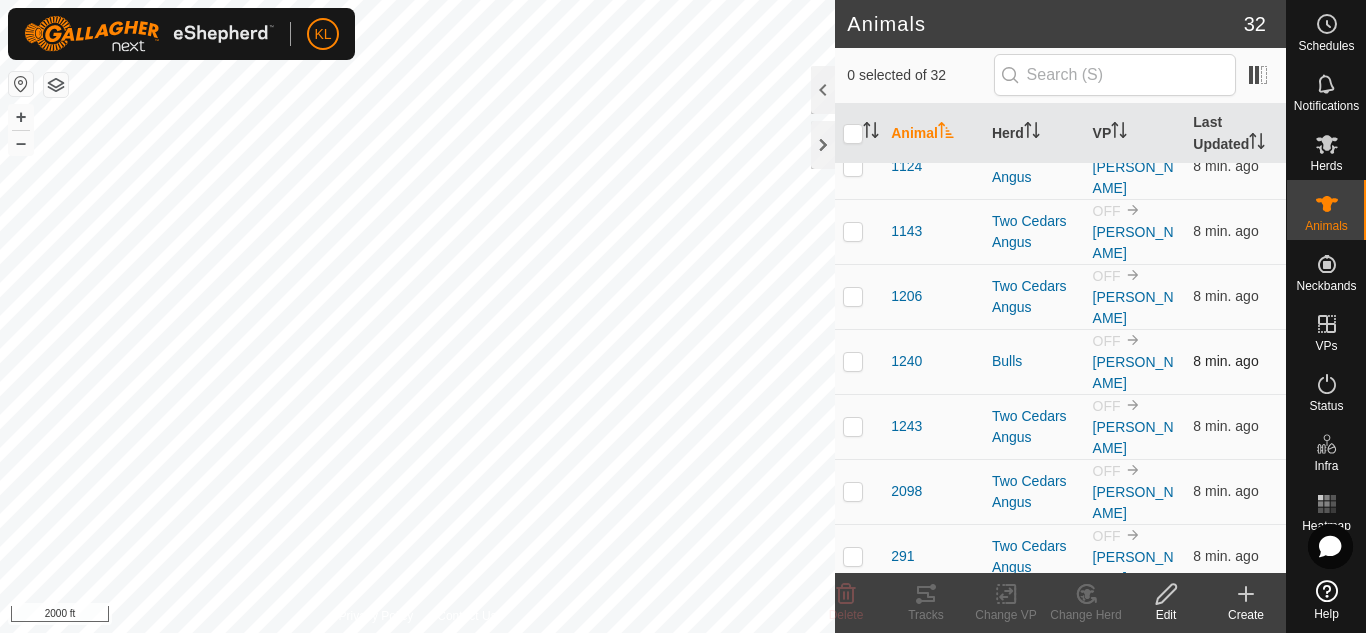 click at bounding box center (853, 361) 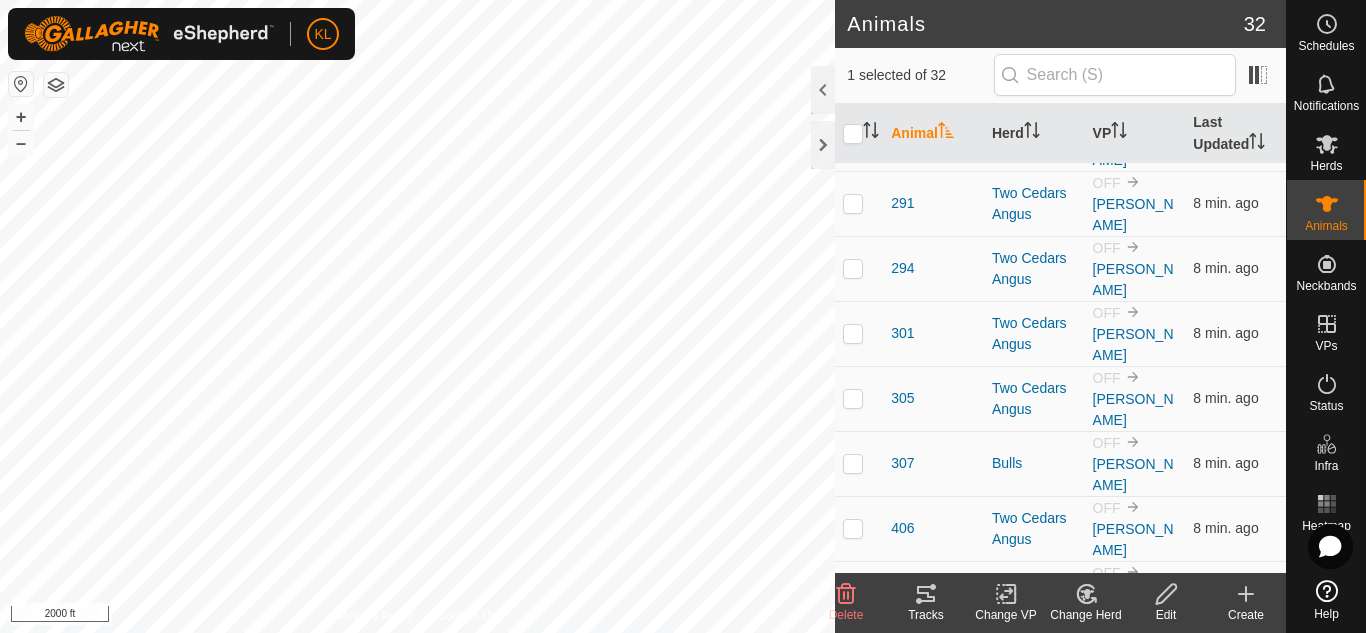 scroll, scrollTop: 845, scrollLeft: 0, axis: vertical 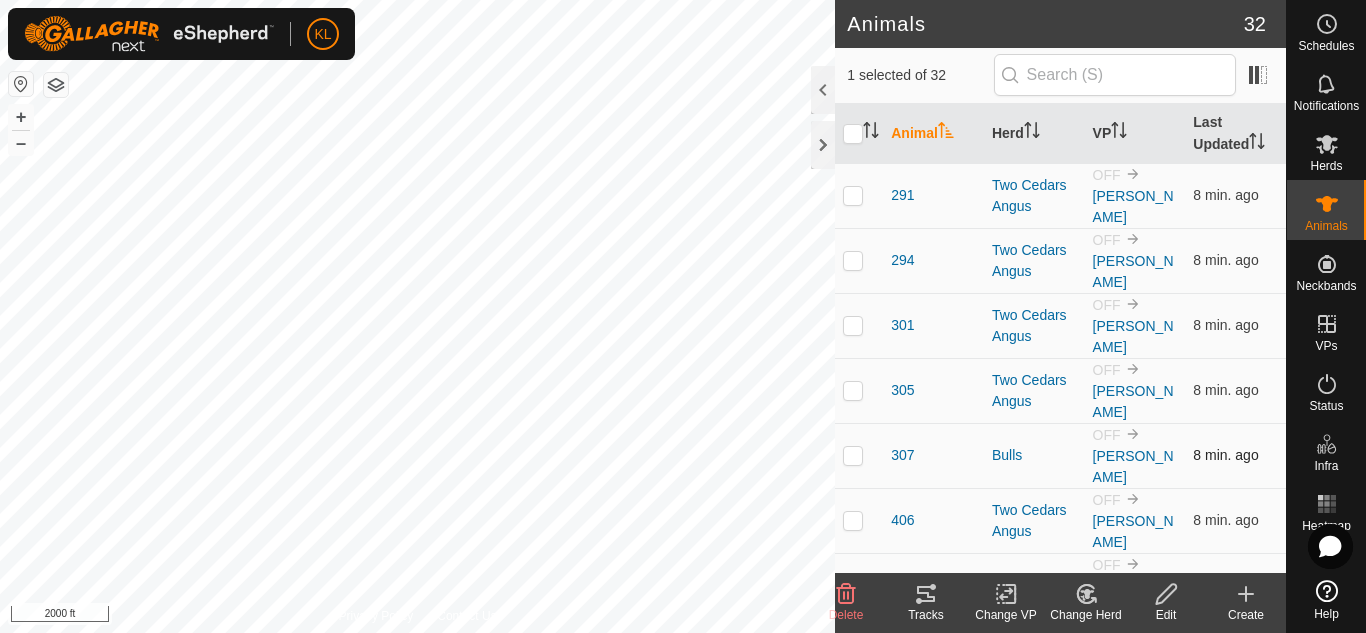 click at bounding box center (853, 455) 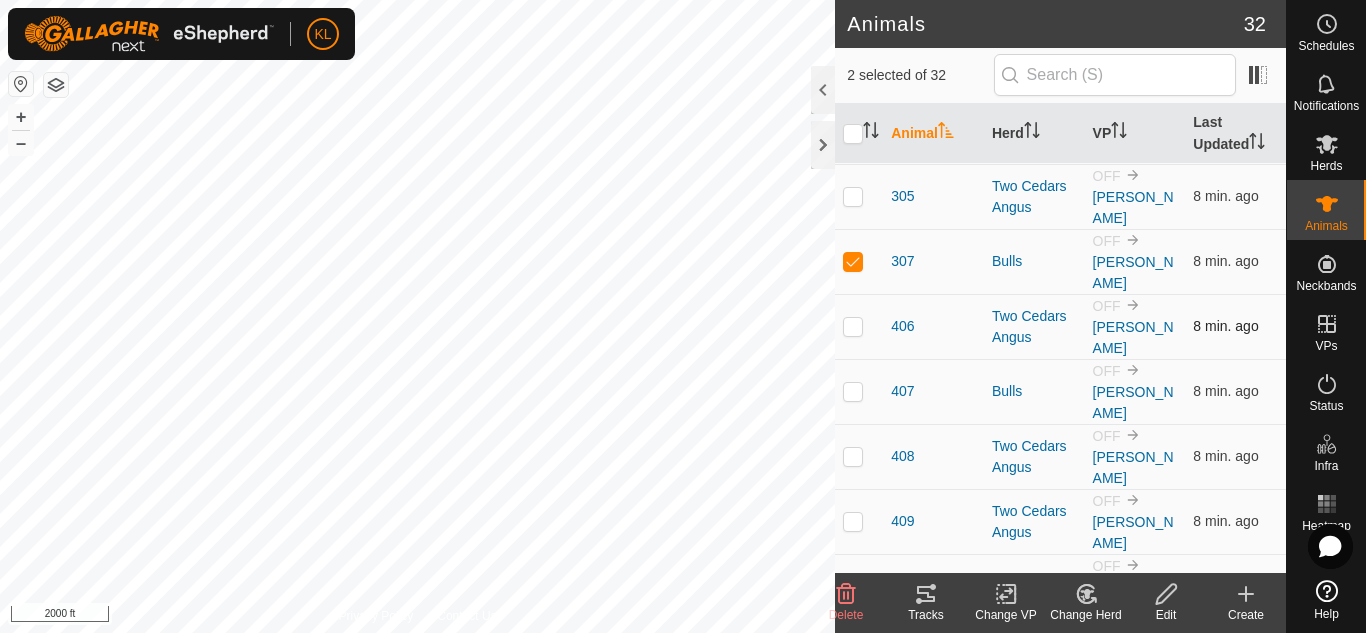 scroll, scrollTop: 1040, scrollLeft: 0, axis: vertical 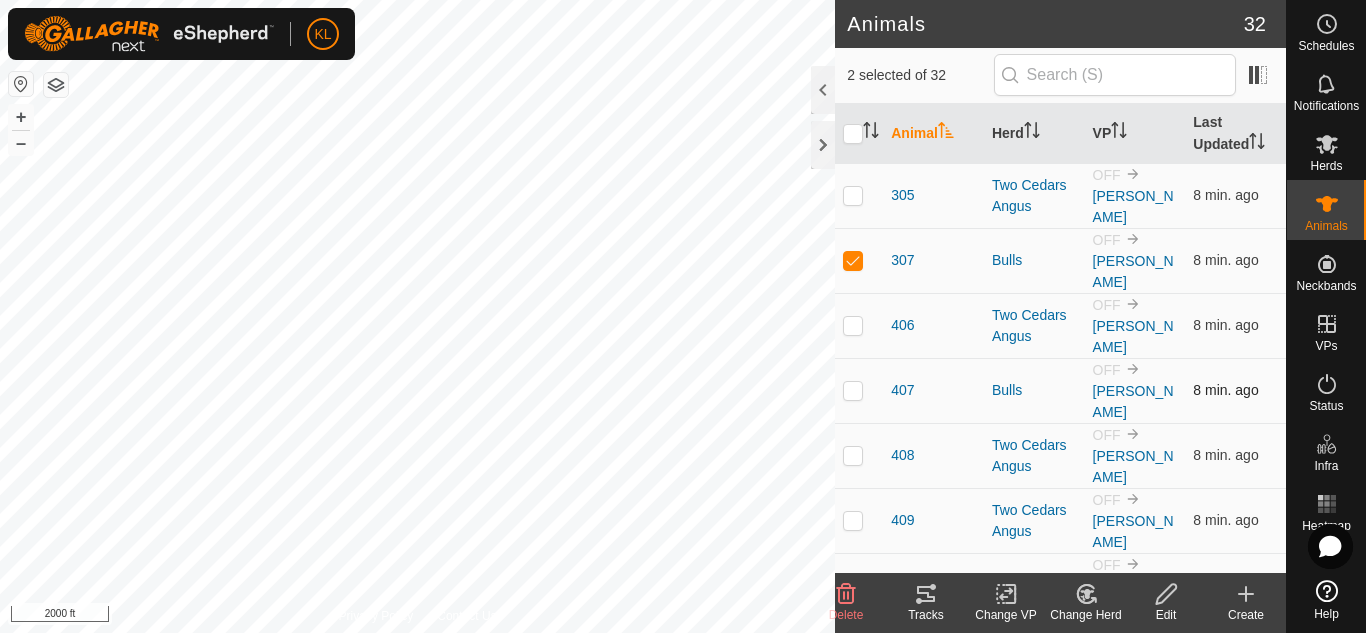 click at bounding box center [853, 390] 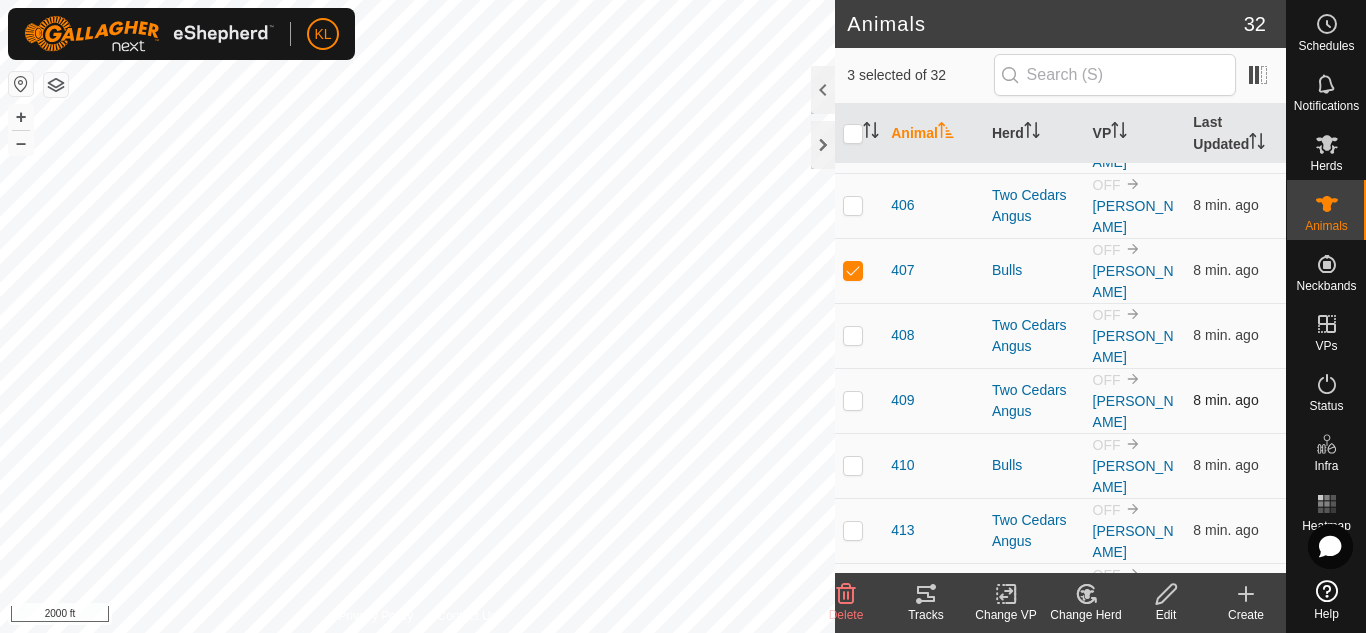 scroll, scrollTop: 1161, scrollLeft: 0, axis: vertical 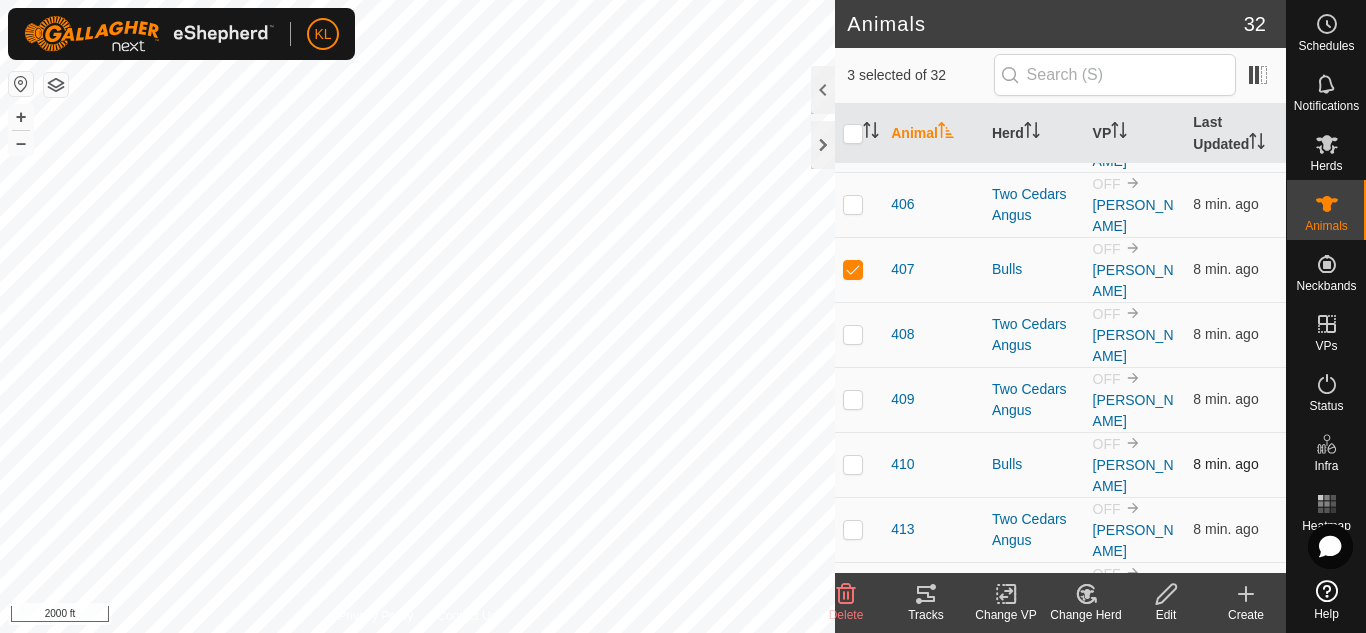 click at bounding box center (853, 464) 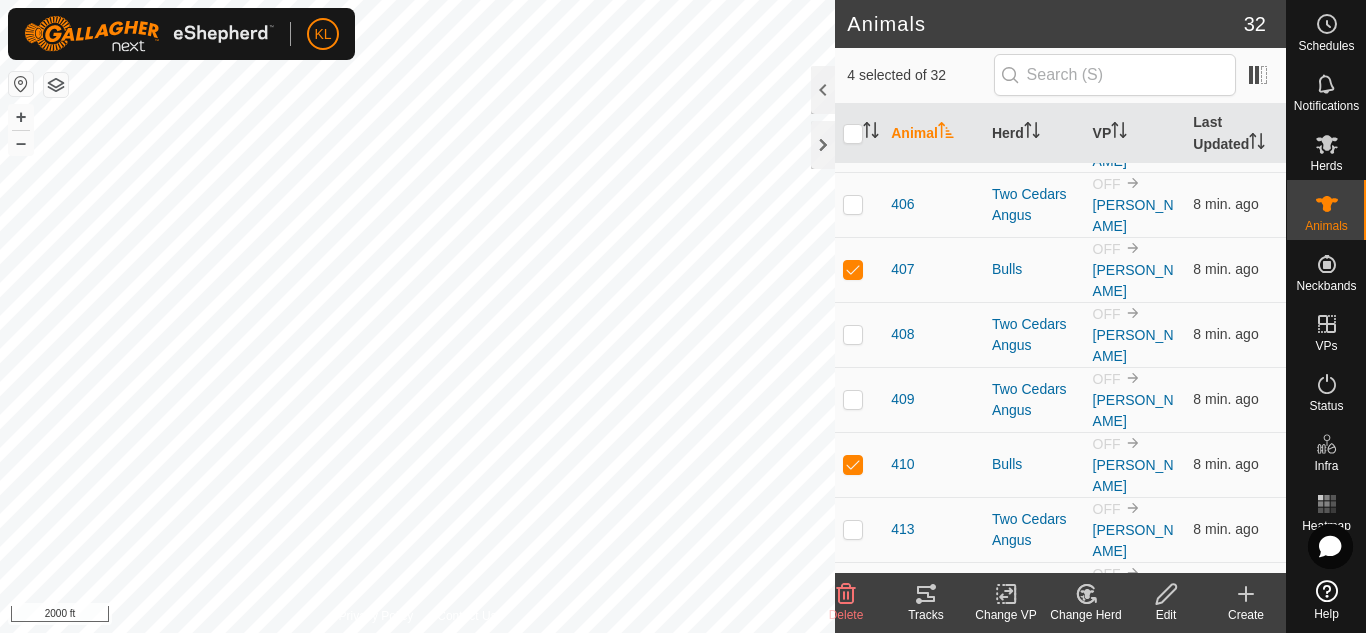 click 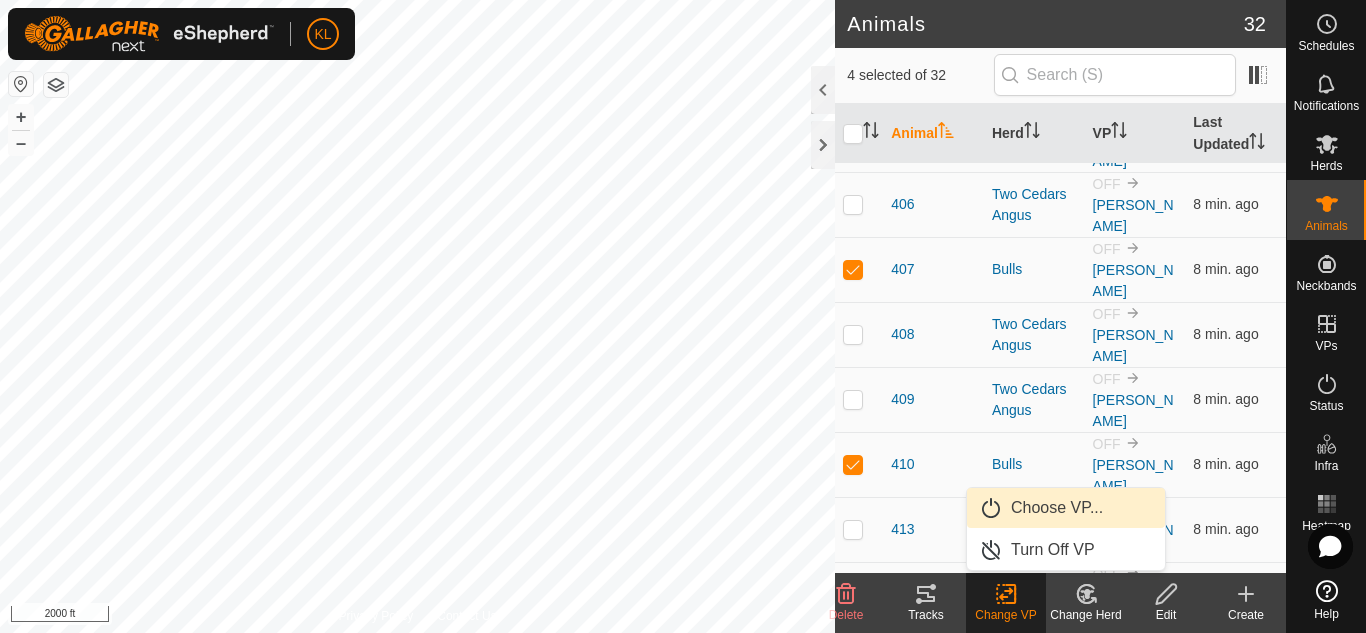 click on "Choose VP..." at bounding box center [1066, 508] 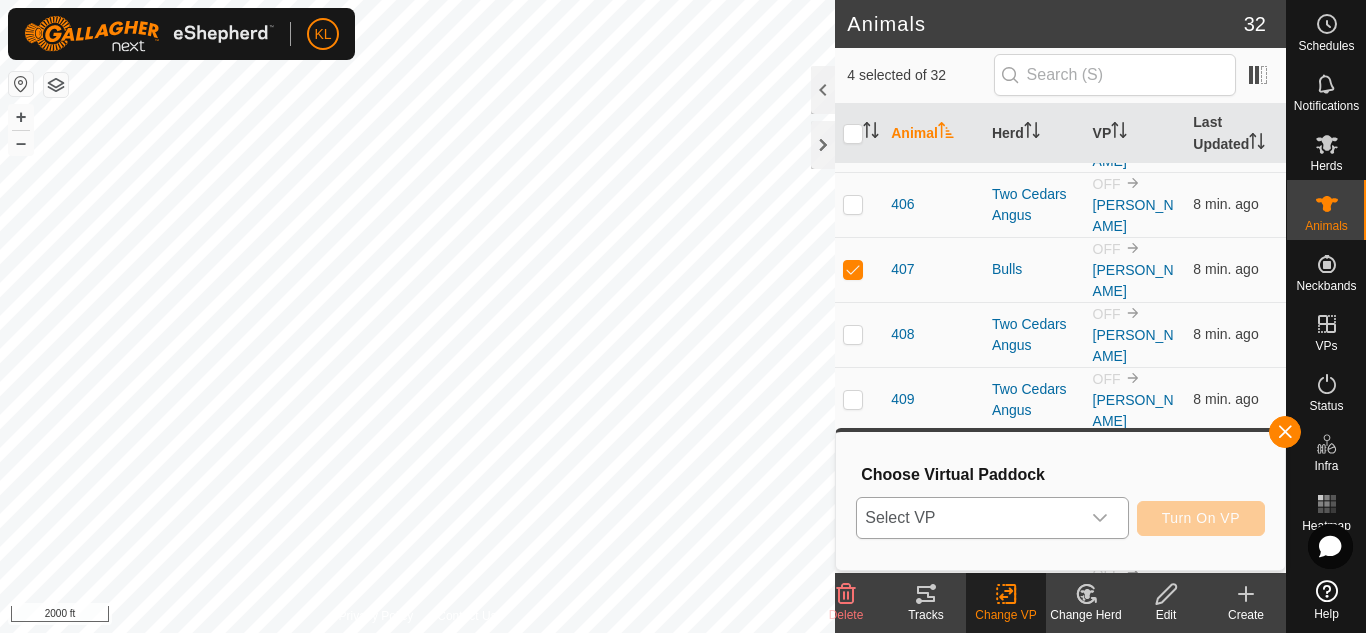 click 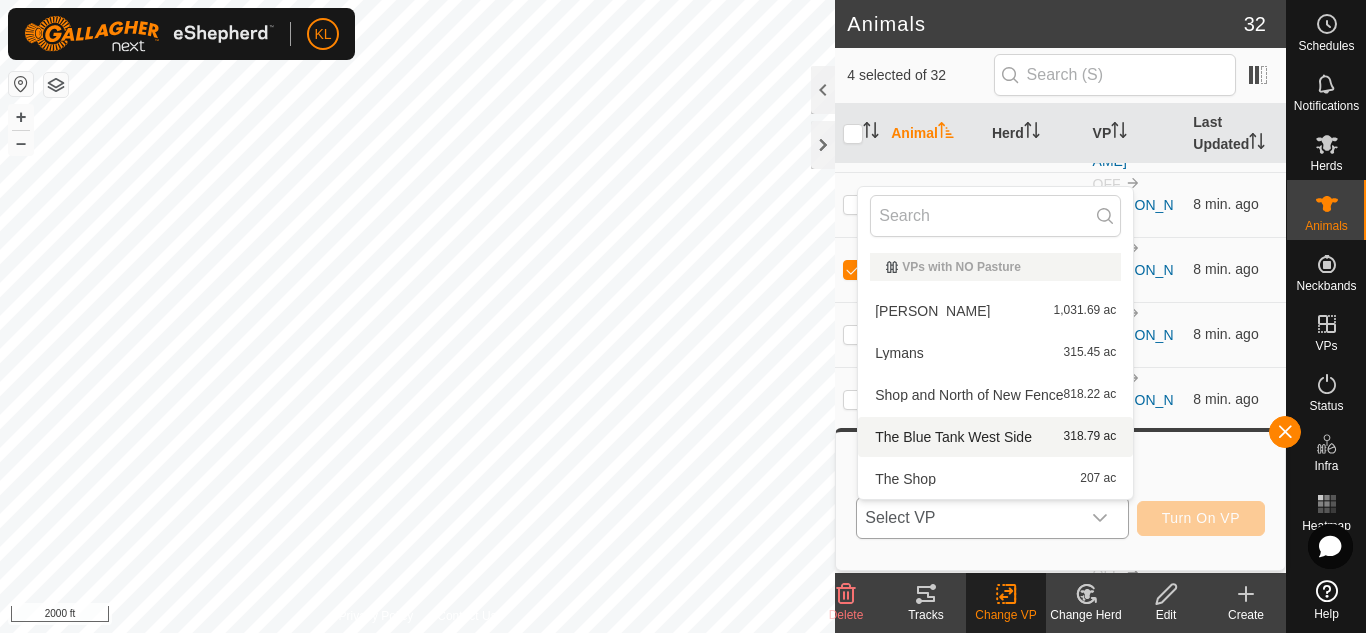 click on "The Blue Tank West Side  318.79 ac" at bounding box center [995, 437] 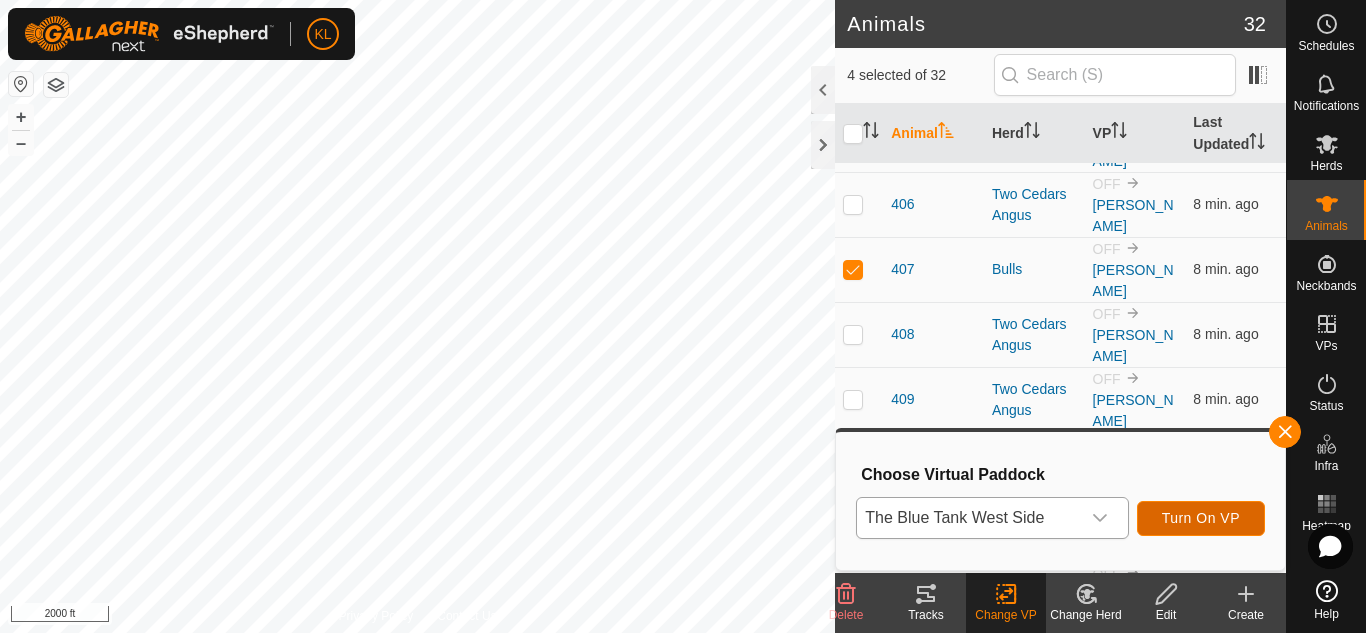 click on "Turn On VP" at bounding box center [1201, 518] 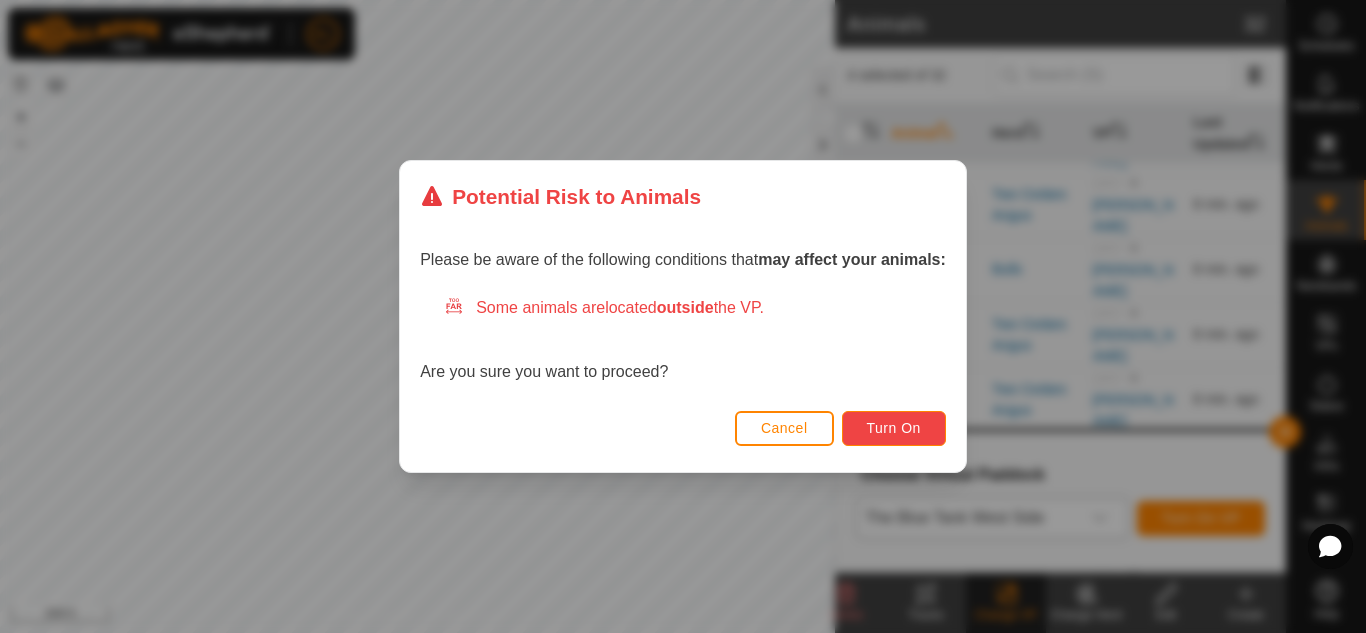 click on "Turn On" at bounding box center (894, 428) 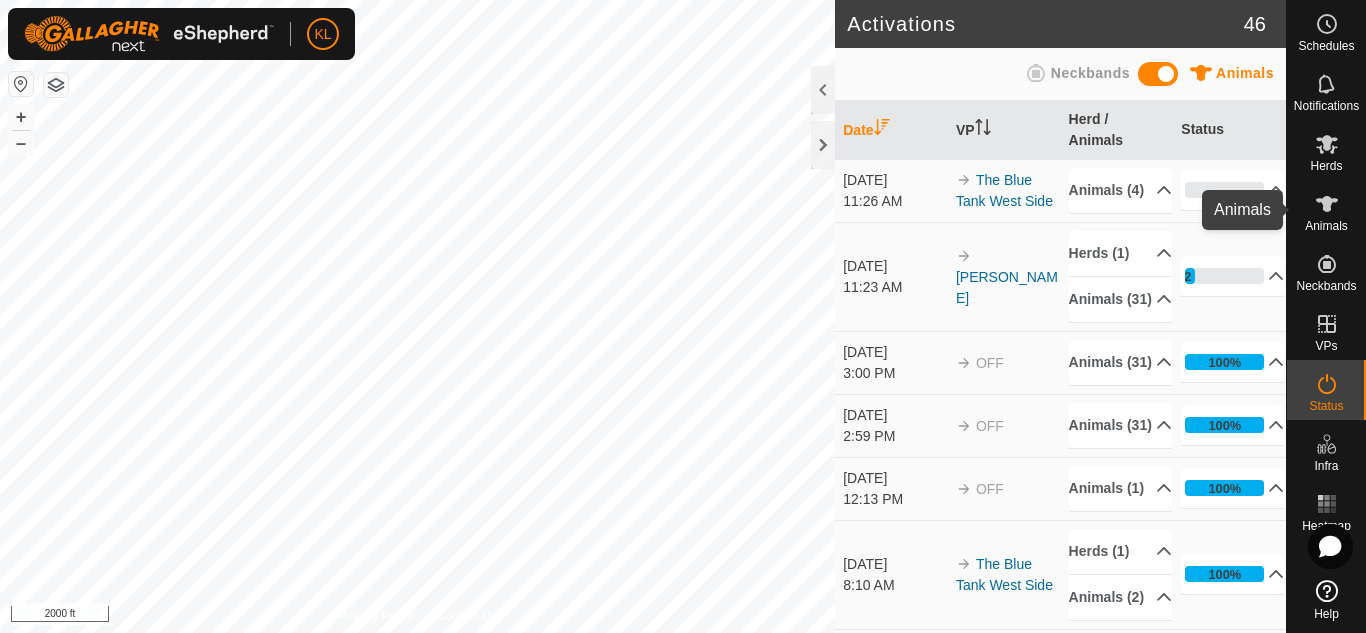 click 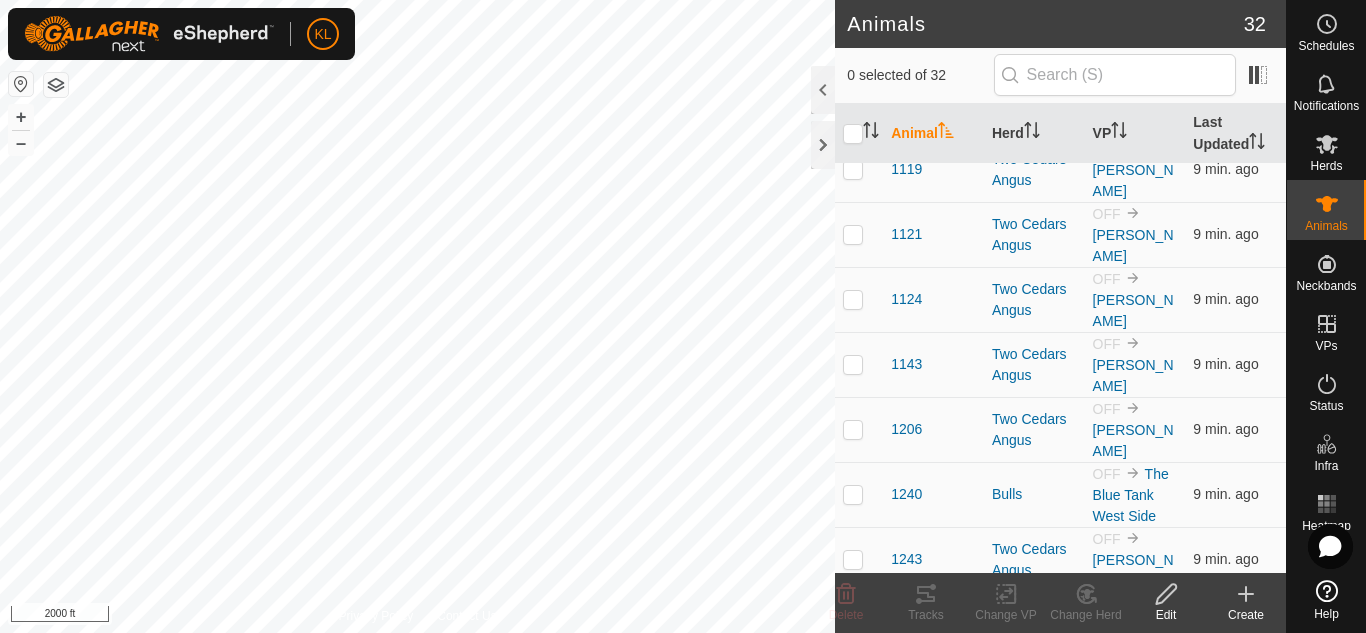 scroll, scrollTop: 354, scrollLeft: 0, axis: vertical 